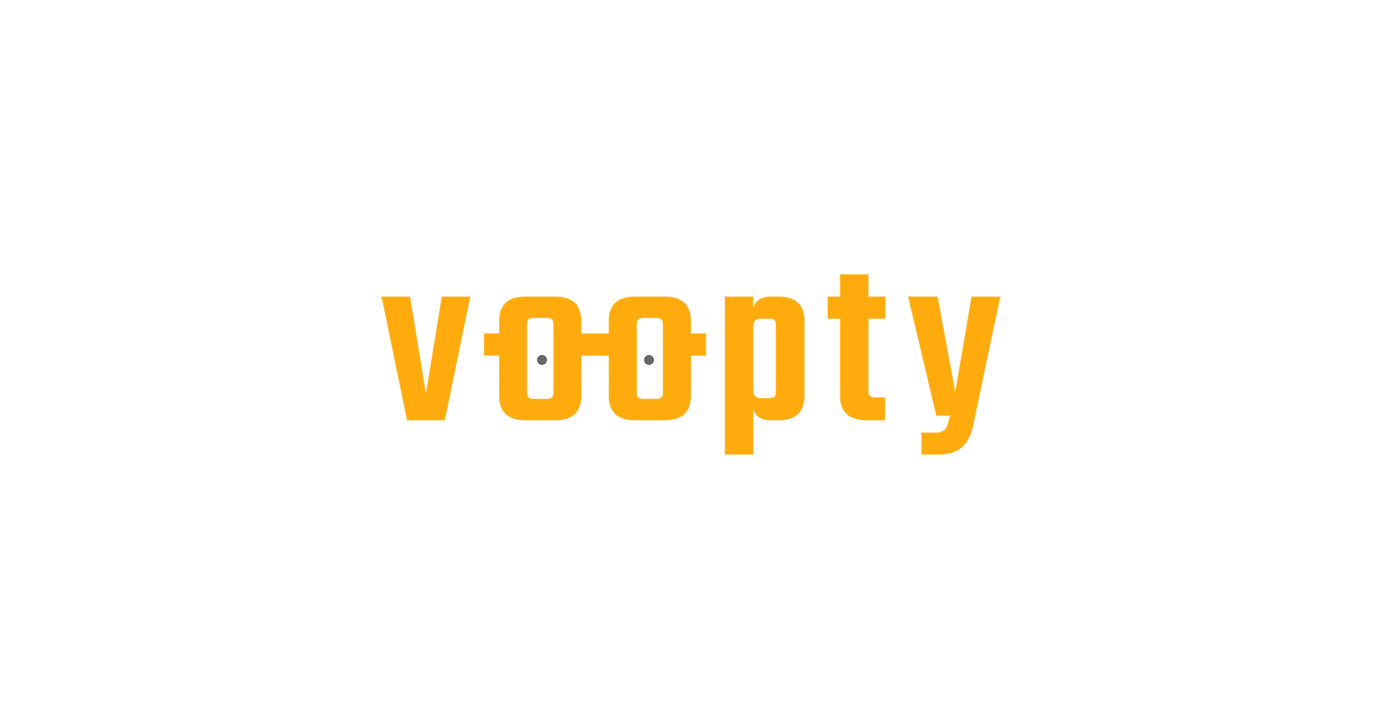 scroll, scrollTop: 0, scrollLeft: 0, axis: both 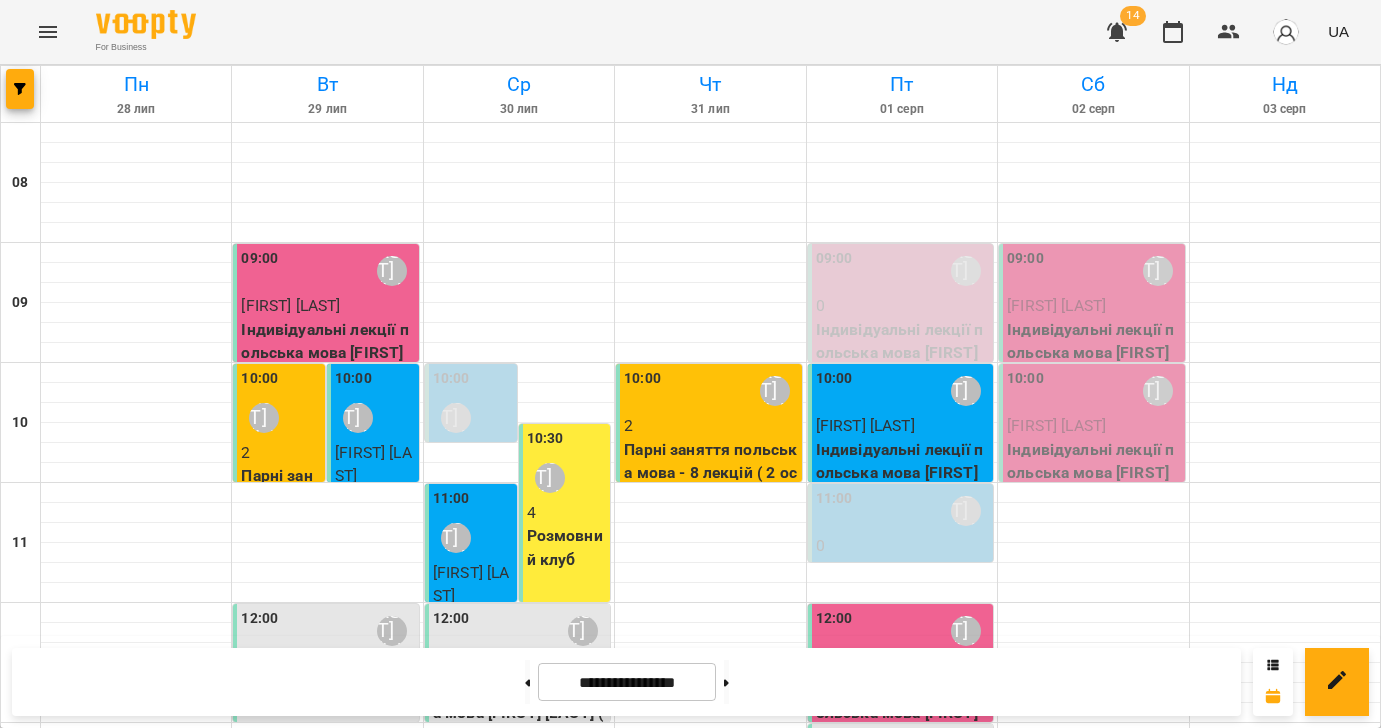 click 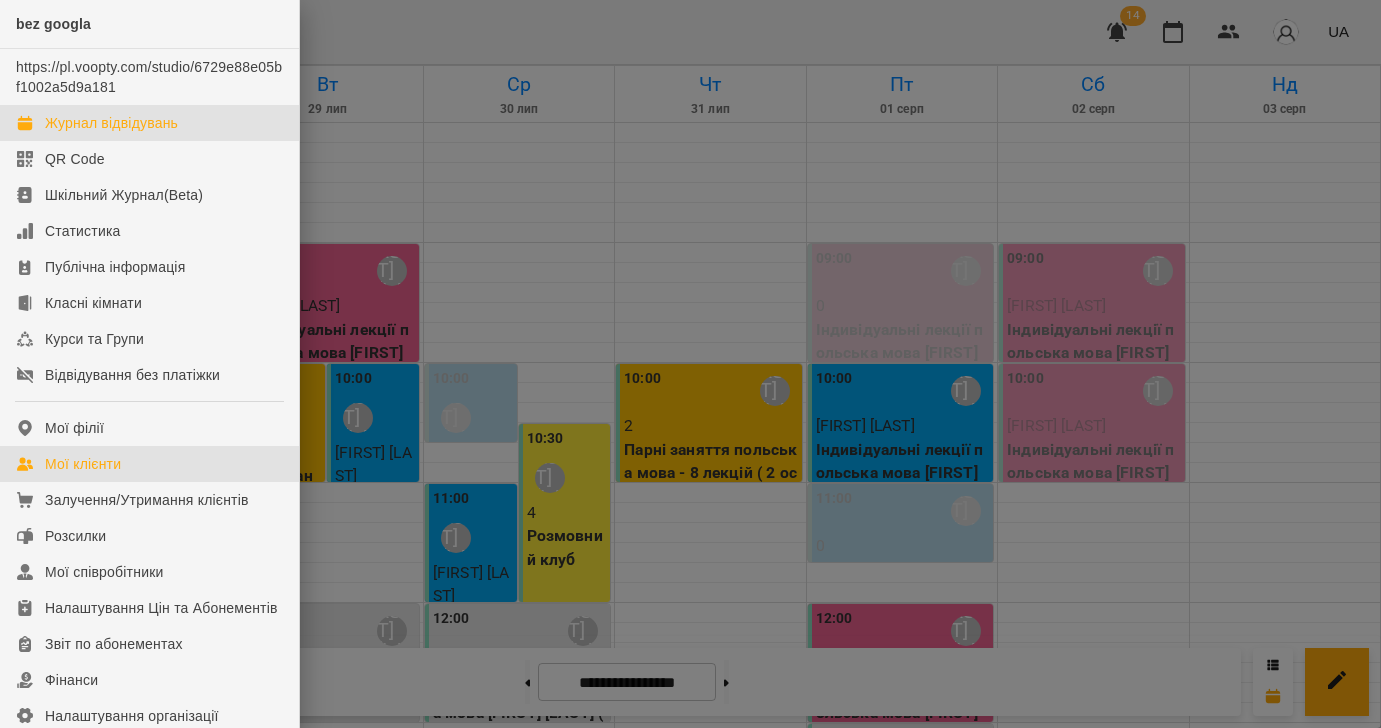 click on "Мої клієнти" at bounding box center [83, 464] 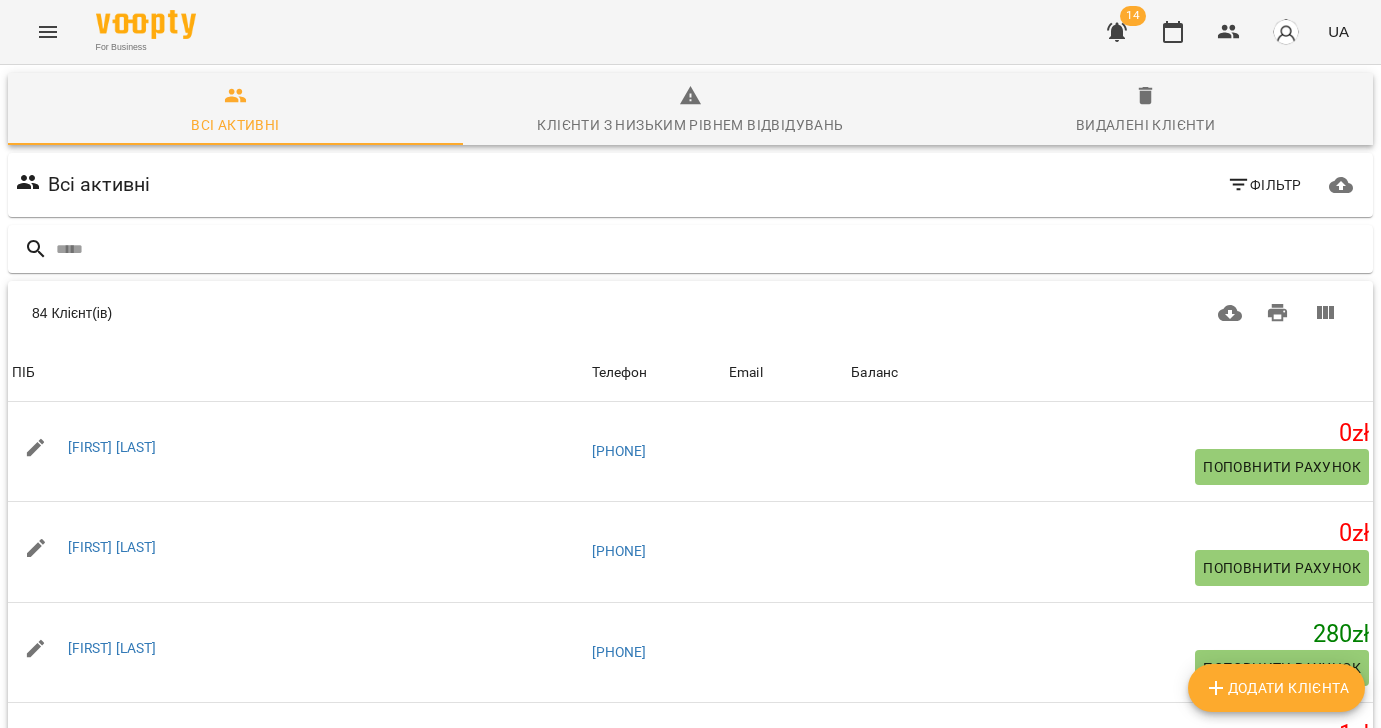click on "Додати клієнта" at bounding box center (1276, 688) 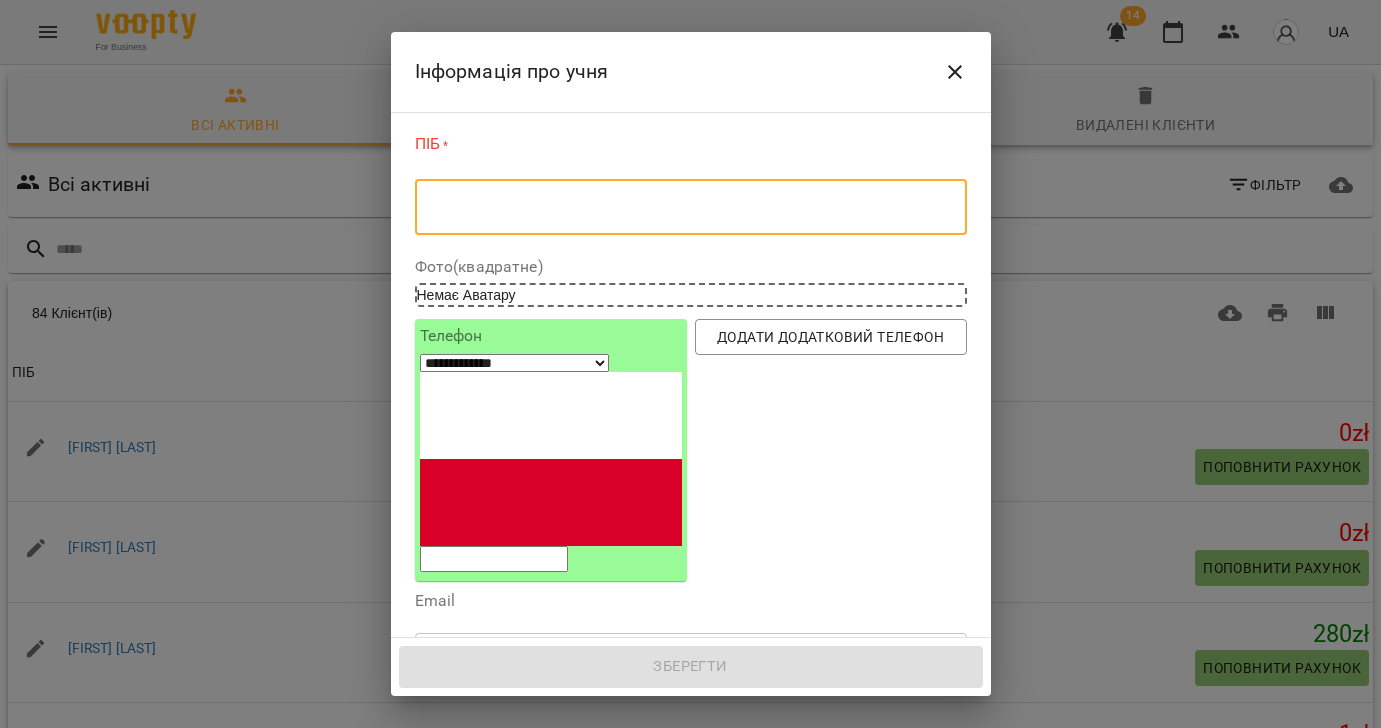 click at bounding box center [691, 207] 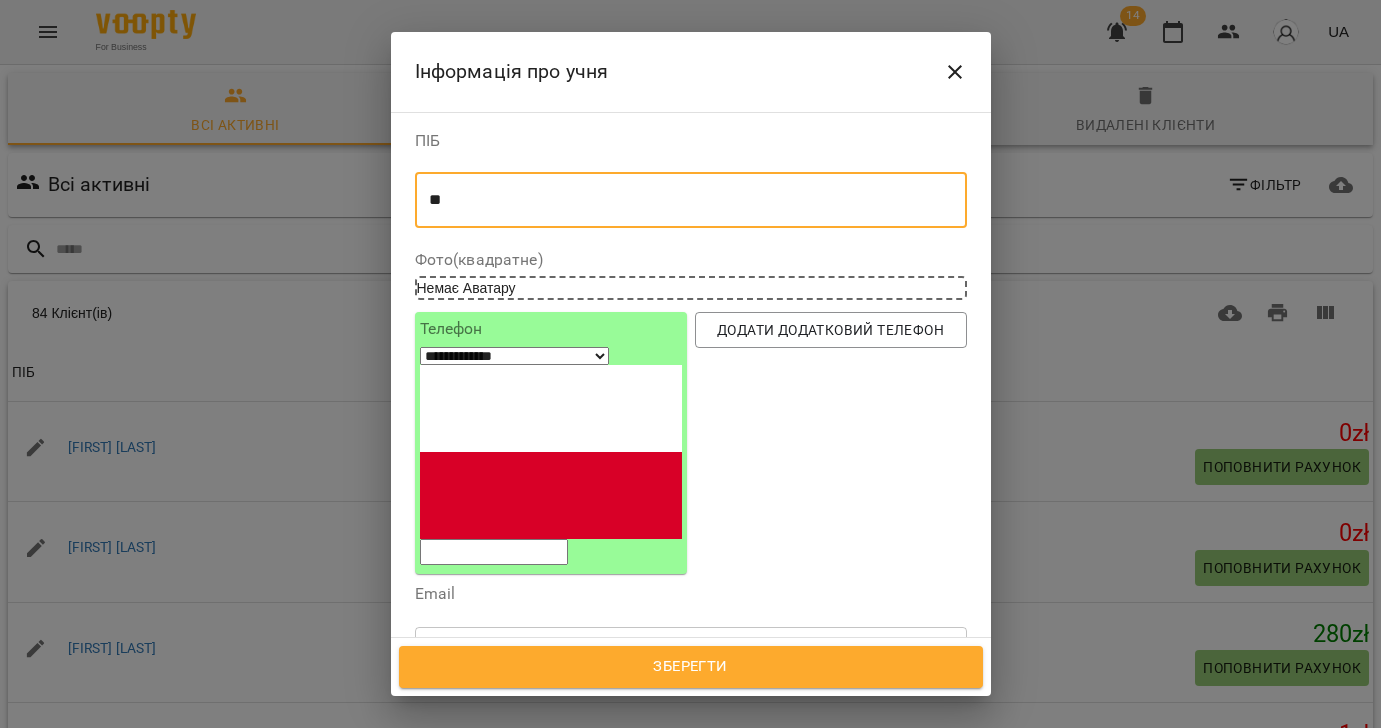 type on "*" 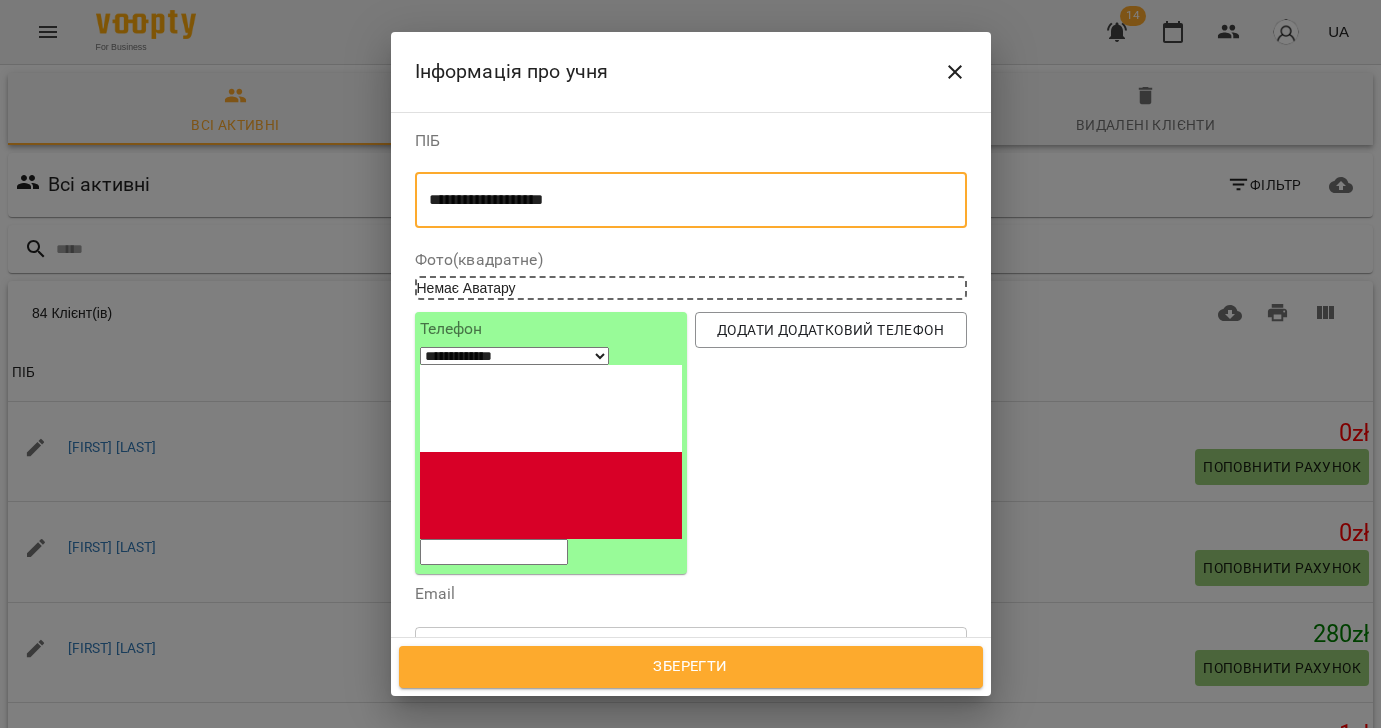 type on "**********" 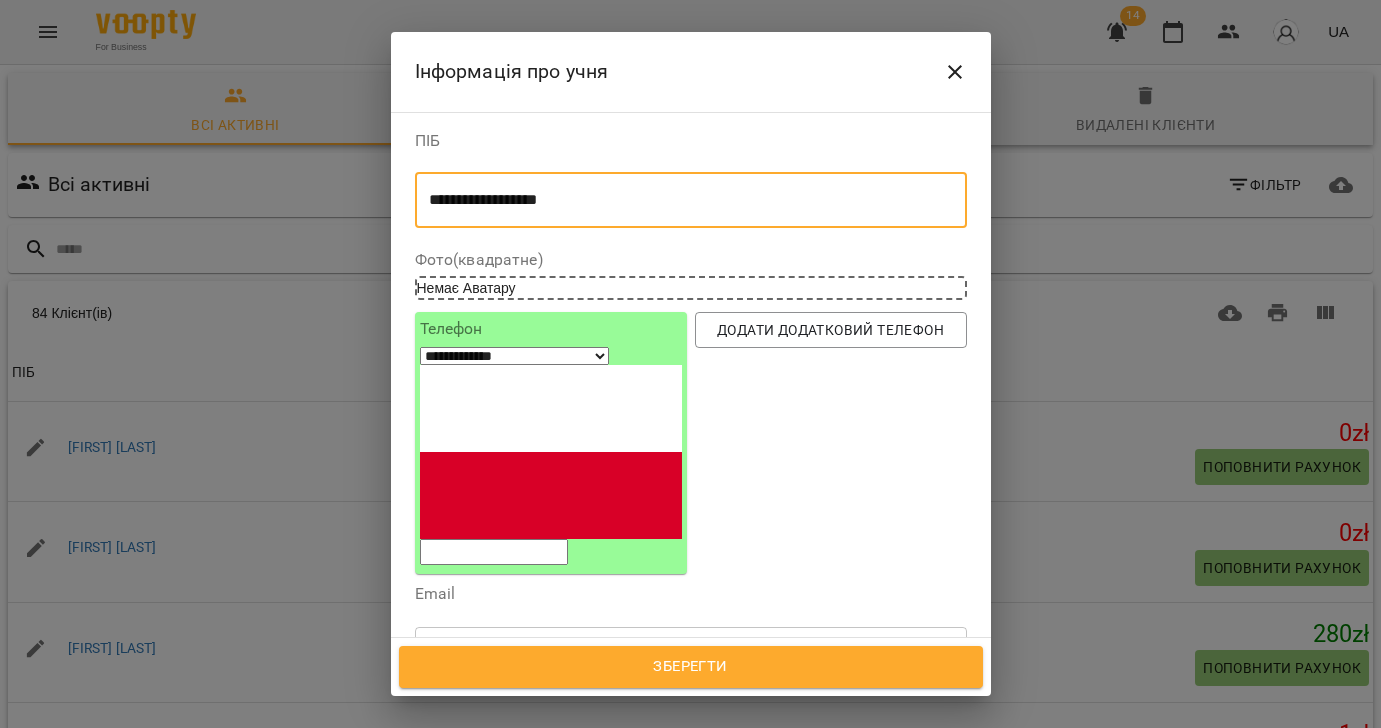 drag, startPoint x: 526, startPoint y: 368, endPoint x: 505, endPoint y: 368, distance: 21 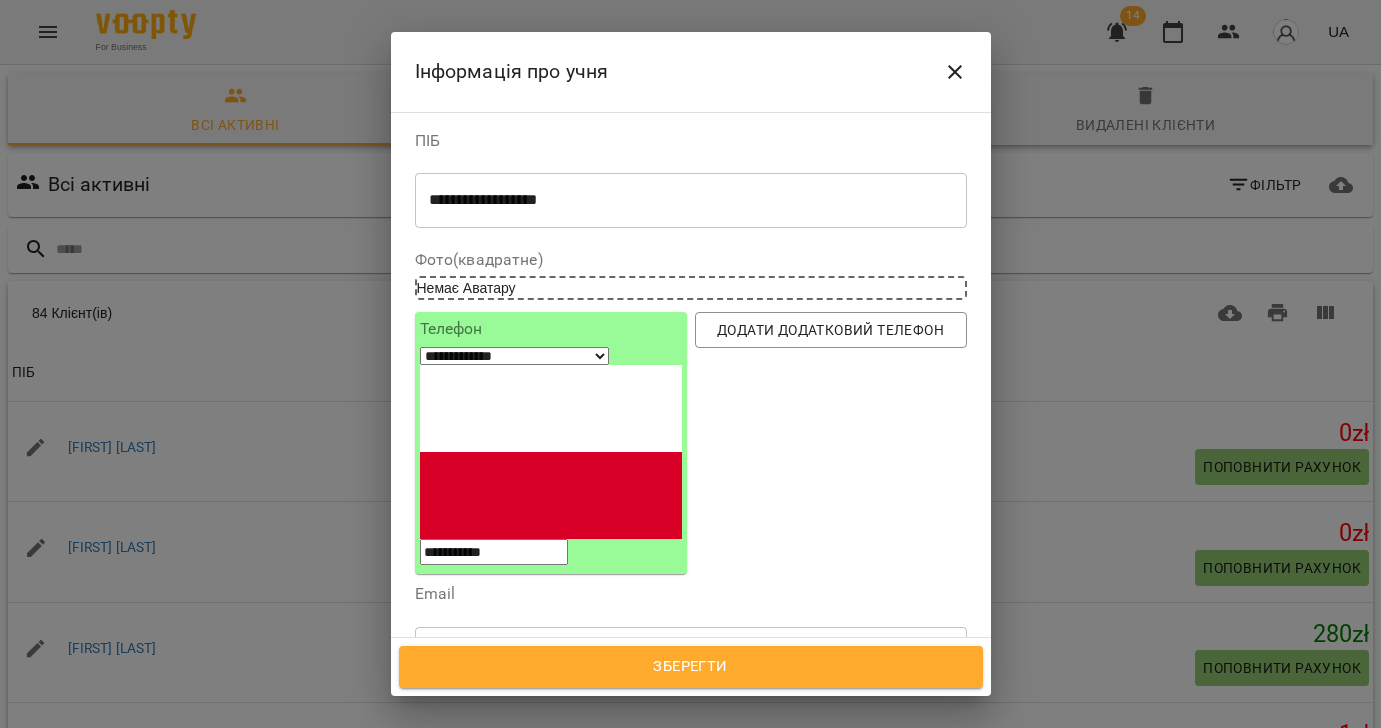 type on "**********" 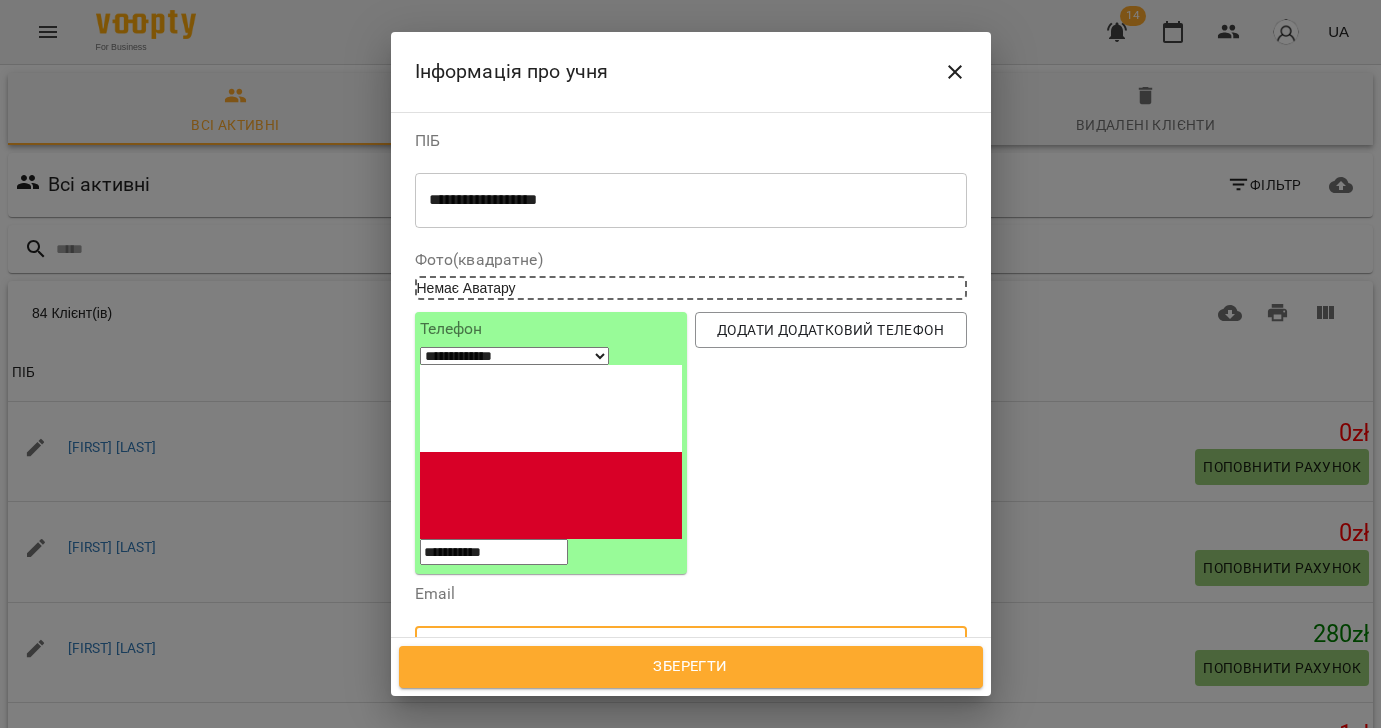 click at bounding box center (691, 654) 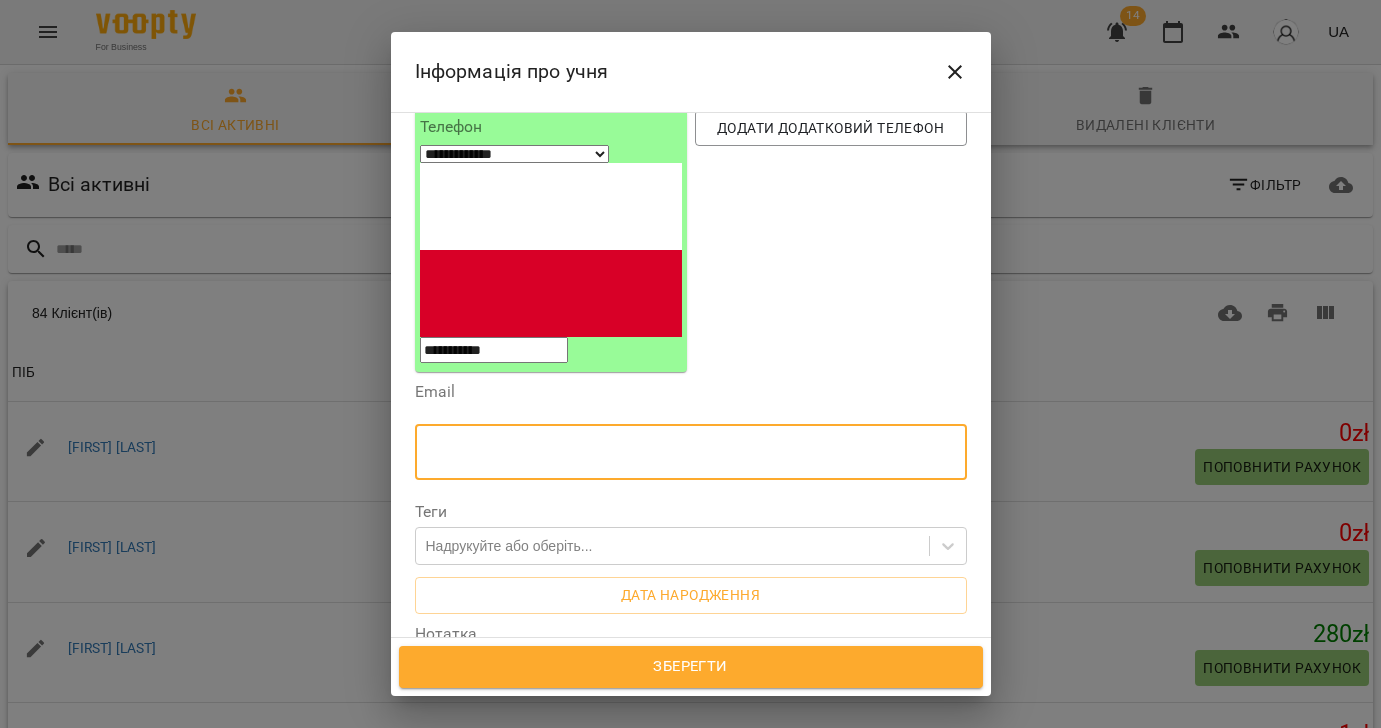 scroll, scrollTop: 221, scrollLeft: 0, axis: vertical 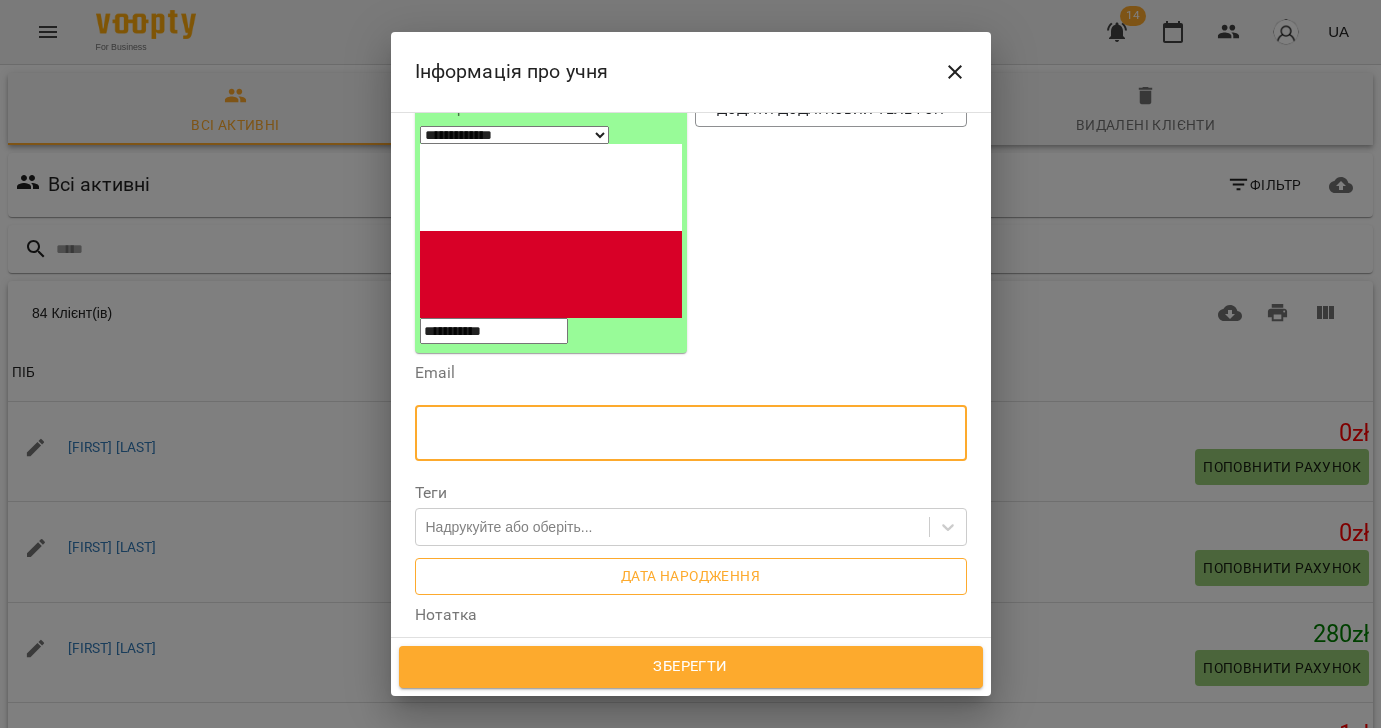 click on "Дата народження" at bounding box center [691, 576] 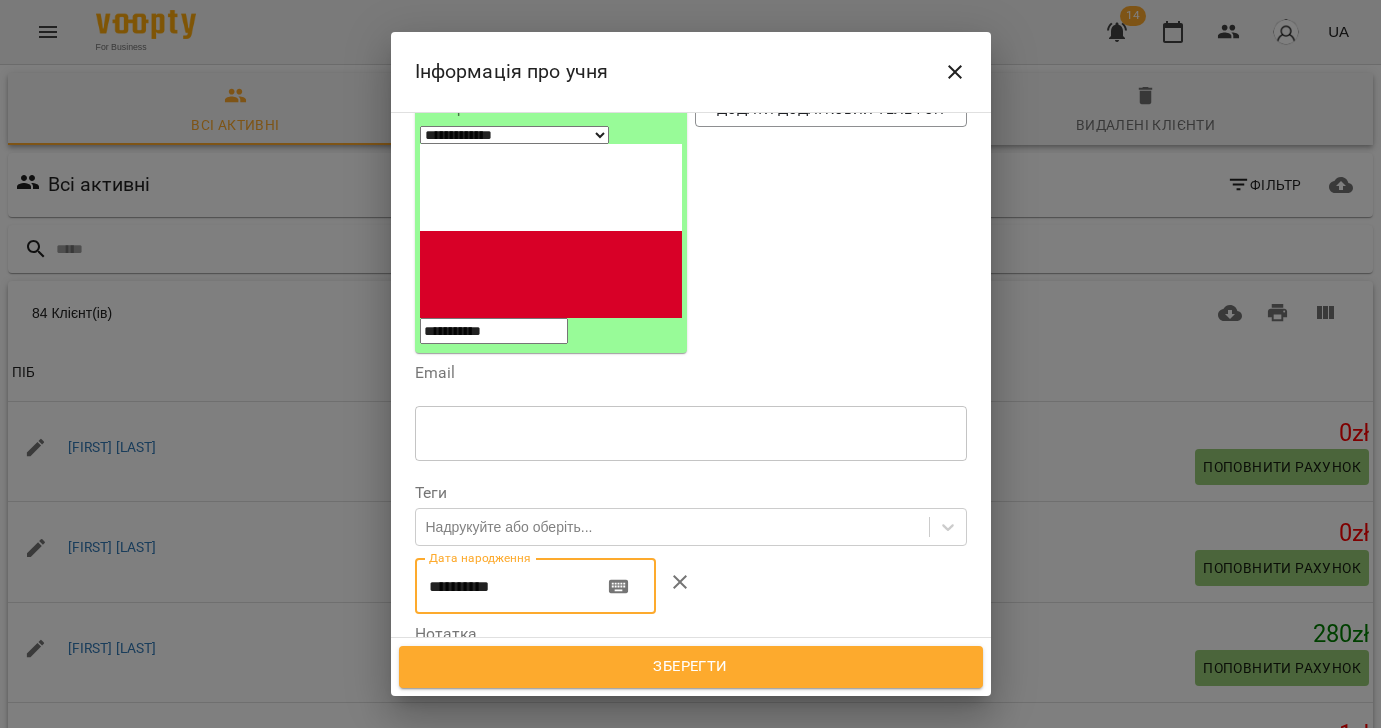 click on "**********" at bounding box center (501, 586) 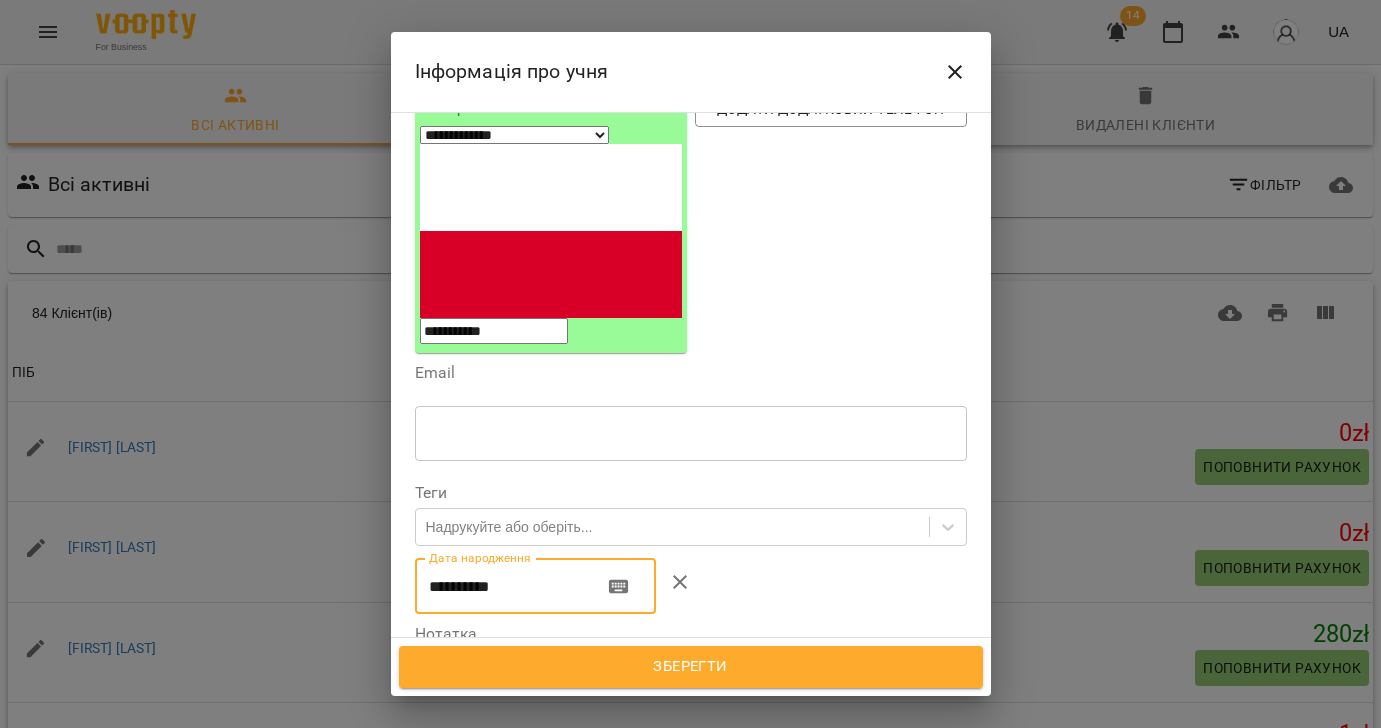 click on "**********" at bounding box center (501, 586) 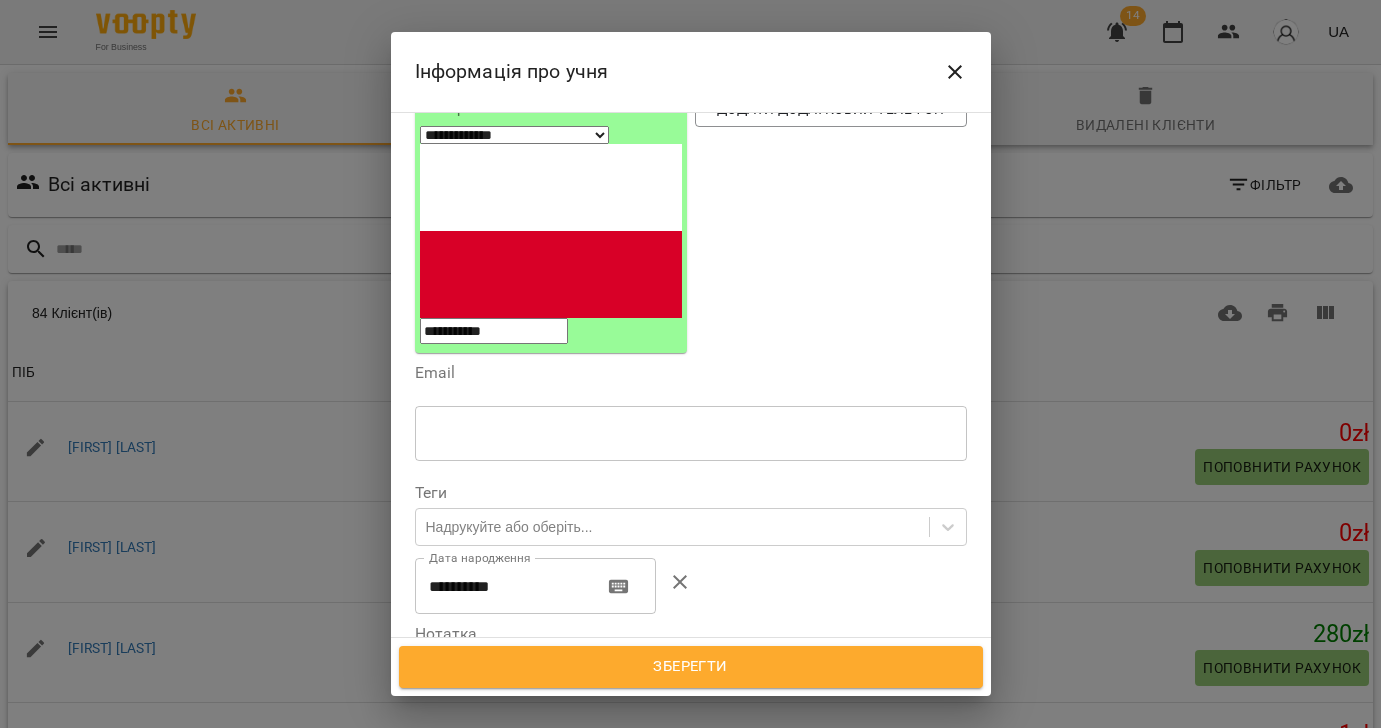 click on "* ​" at bounding box center [691, 694] 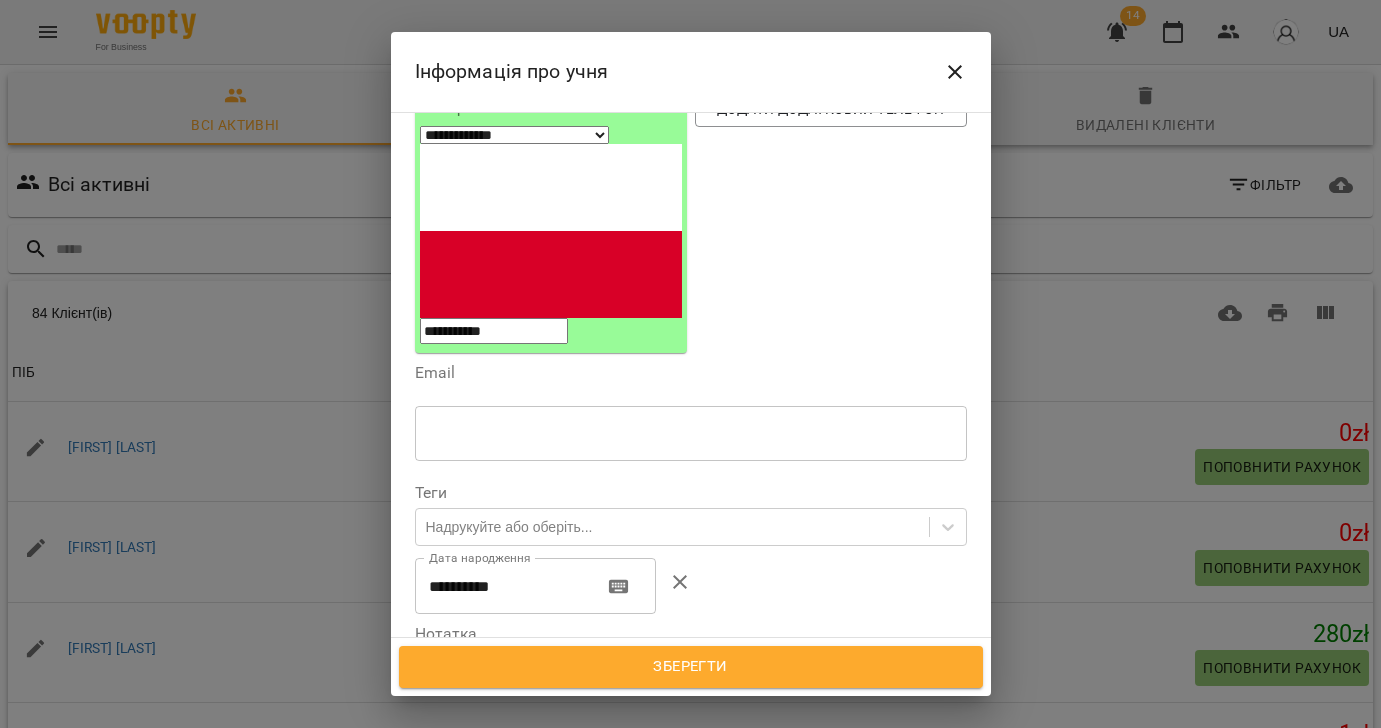 paste on "**********" 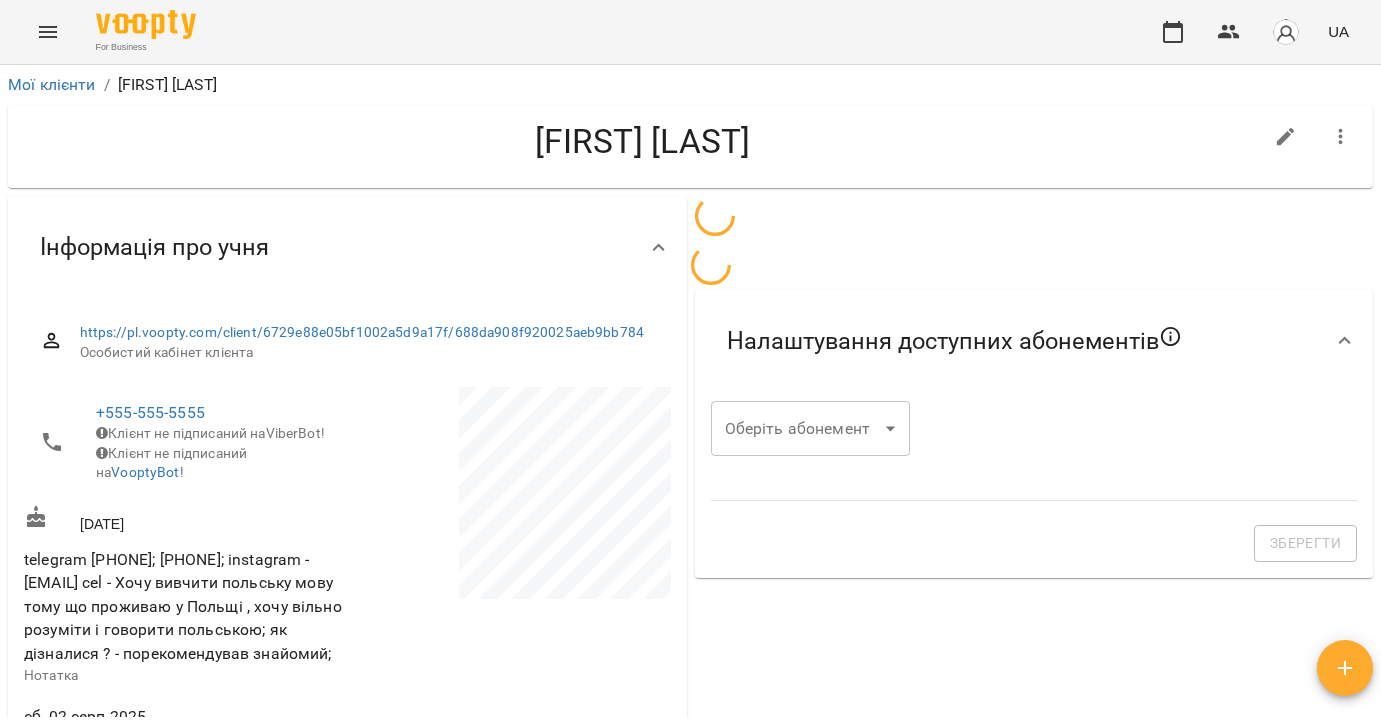 scroll, scrollTop: 0, scrollLeft: 0, axis: both 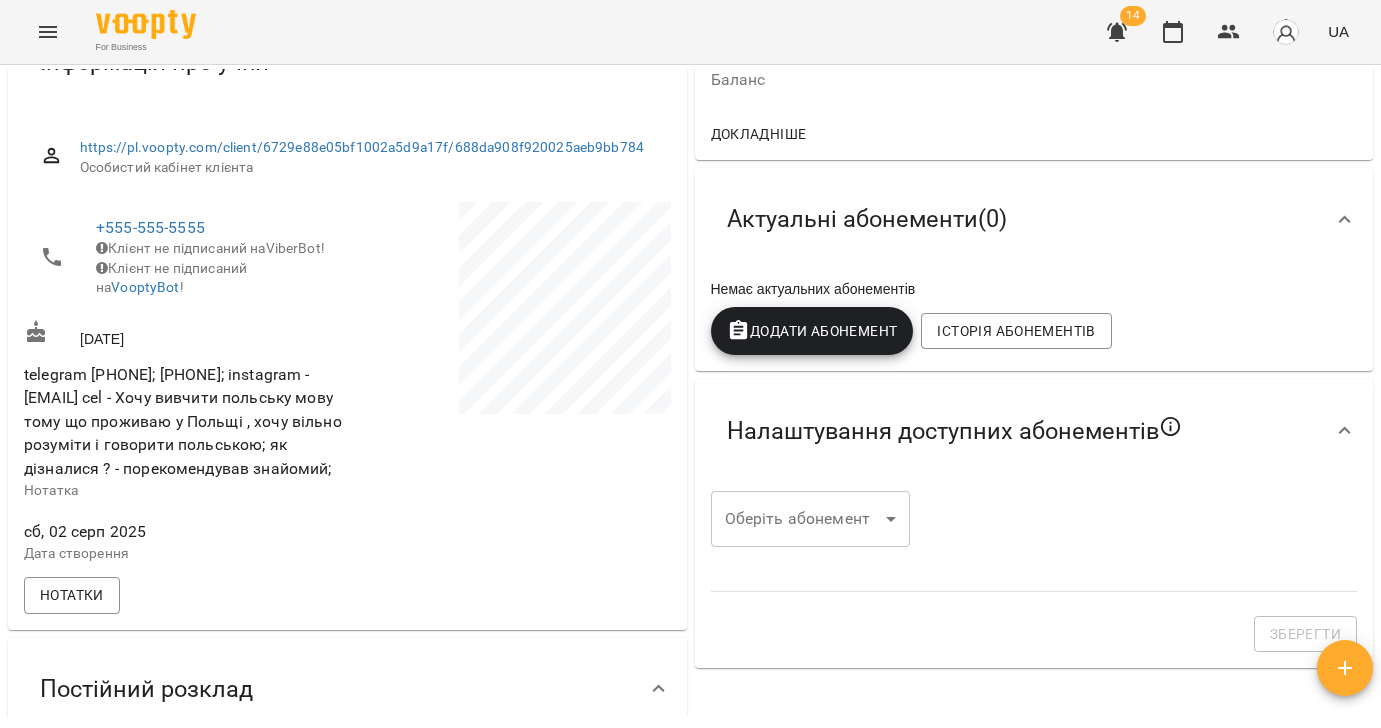 click on "**********" at bounding box center [690, 396] 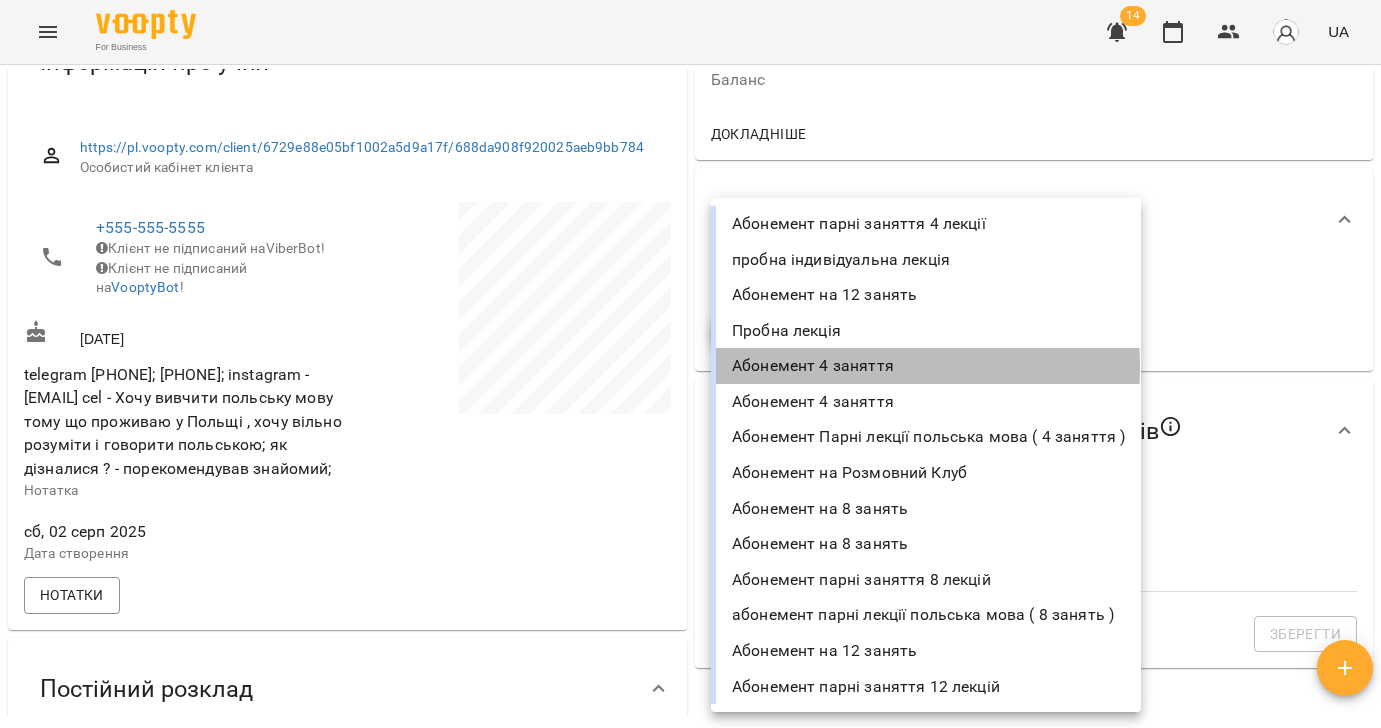 click on "Абонемент 4 заняття" at bounding box center [926, 366] 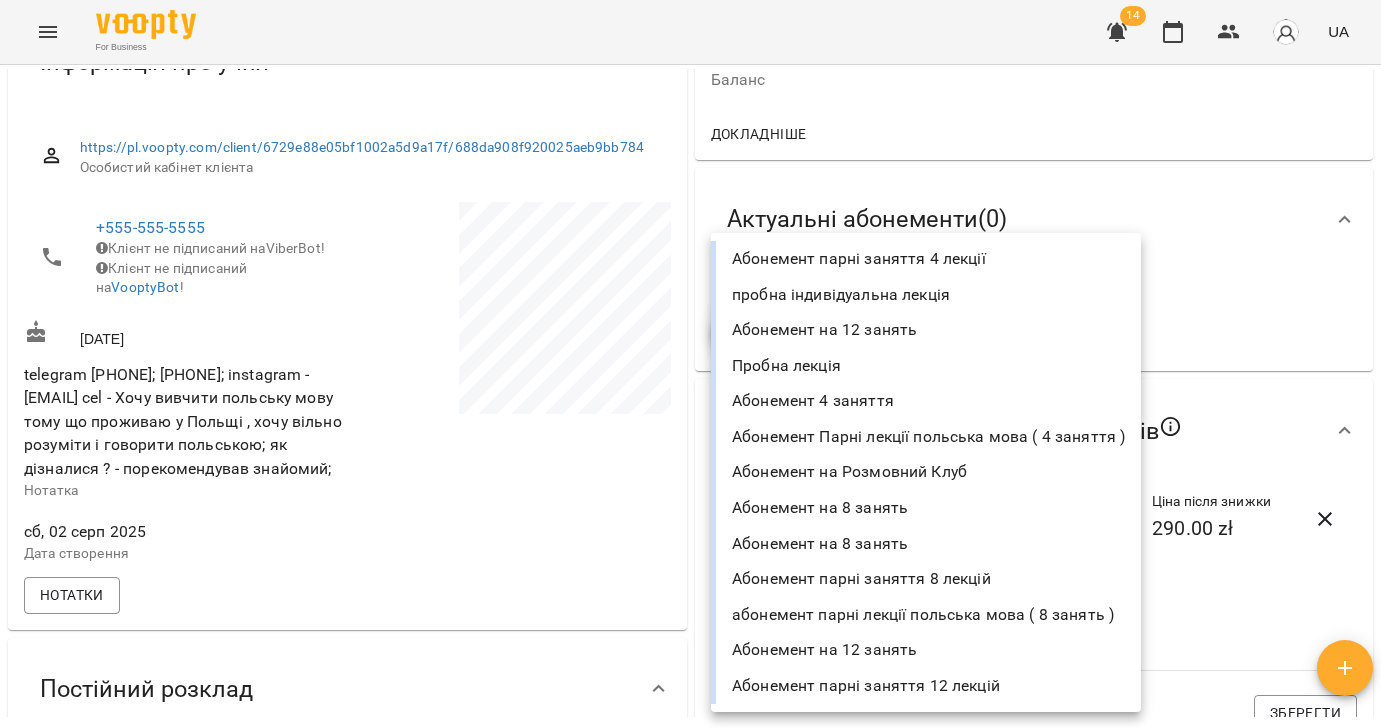 click on "**********" at bounding box center [690, 396] 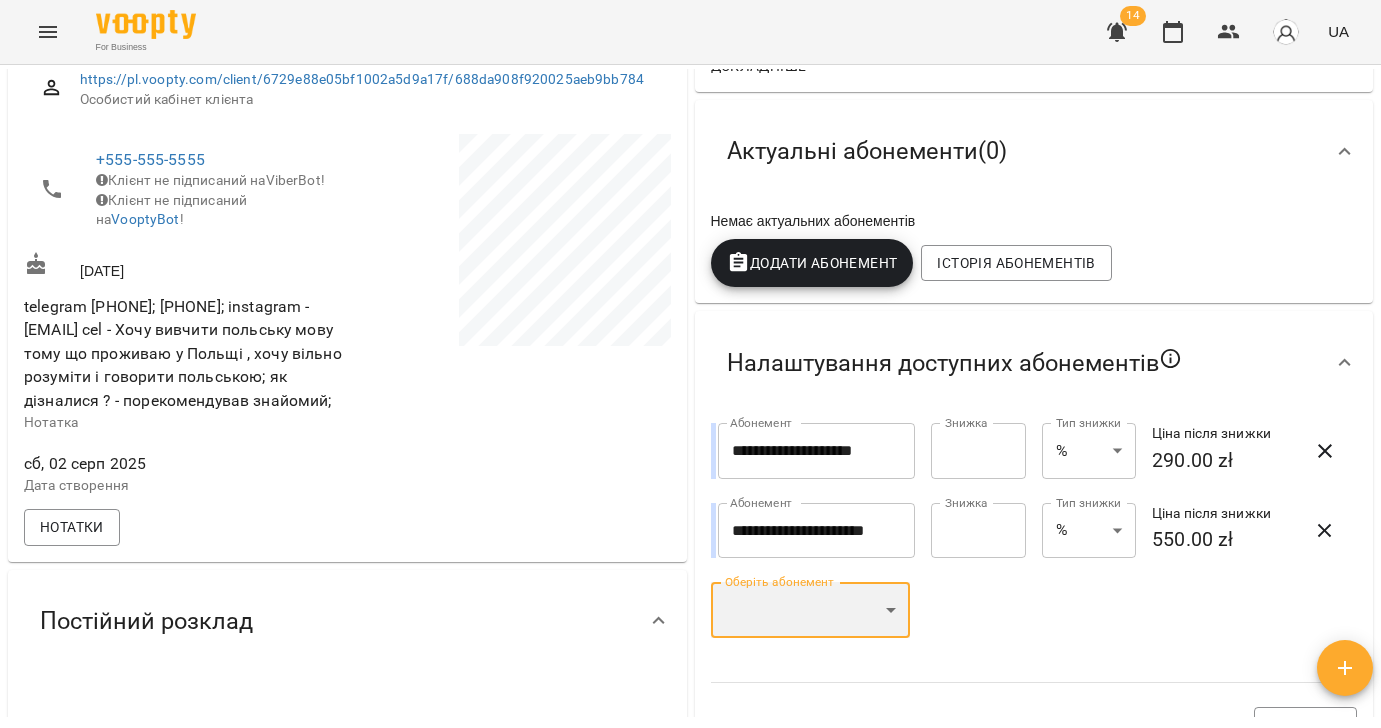 scroll, scrollTop: 372, scrollLeft: 0, axis: vertical 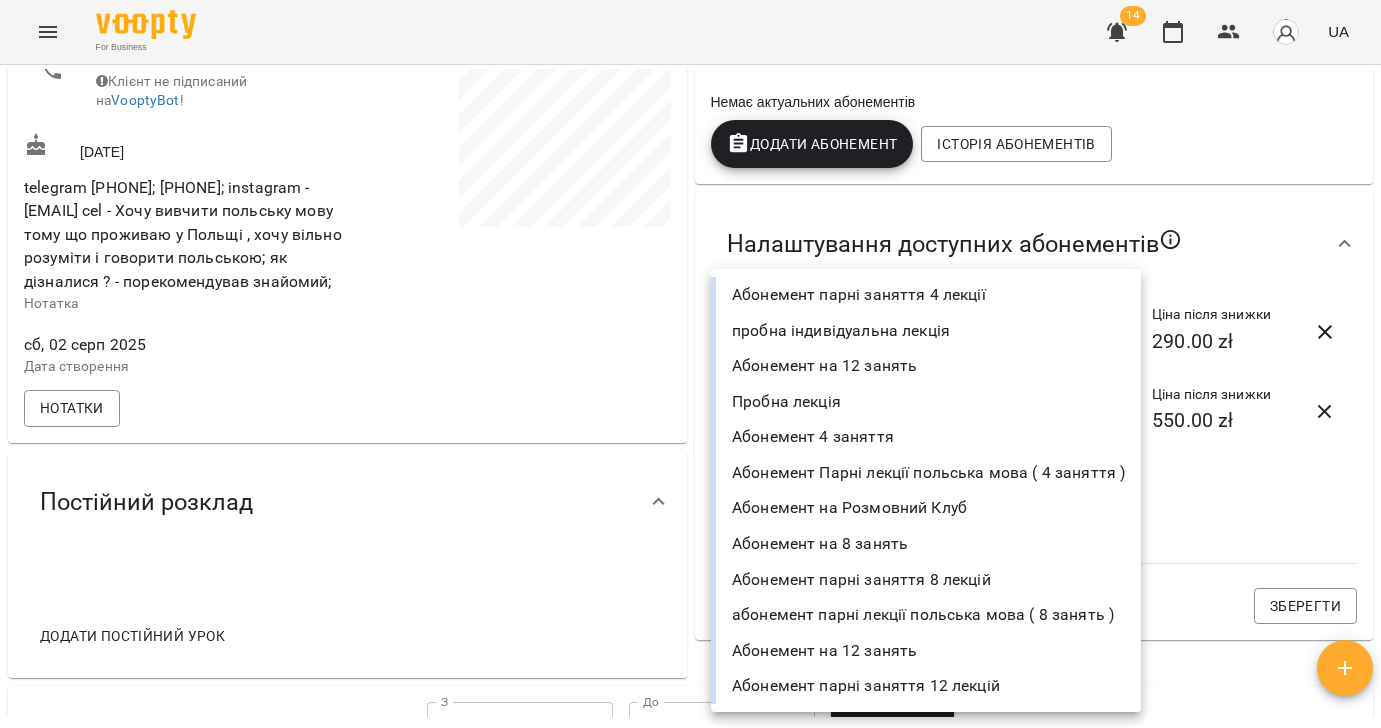 click on "**********" at bounding box center (690, 396) 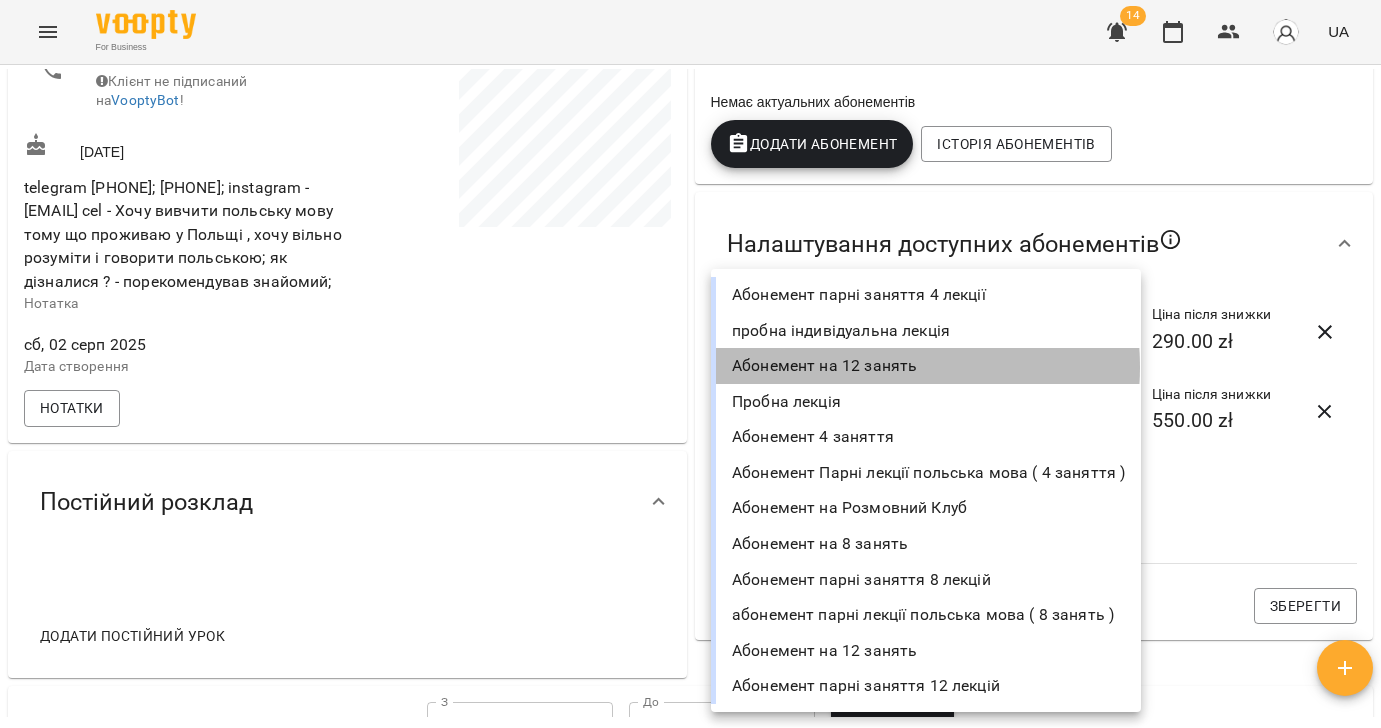 drag, startPoint x: 870, startPoint y: 367, endPoint x: 873, endPoint y: 381, distance: 14.3178215 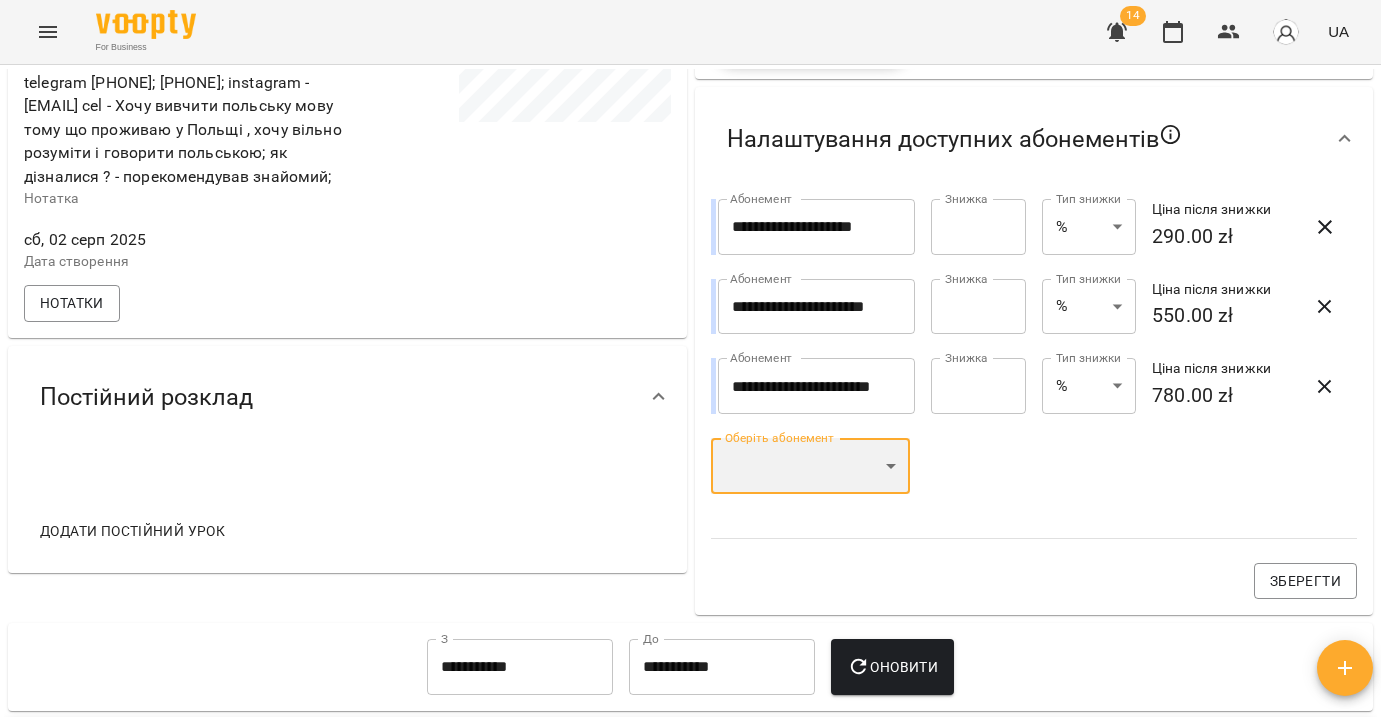 scroll, scrollTop: 483, scrollLeft: 0, axis: vertical 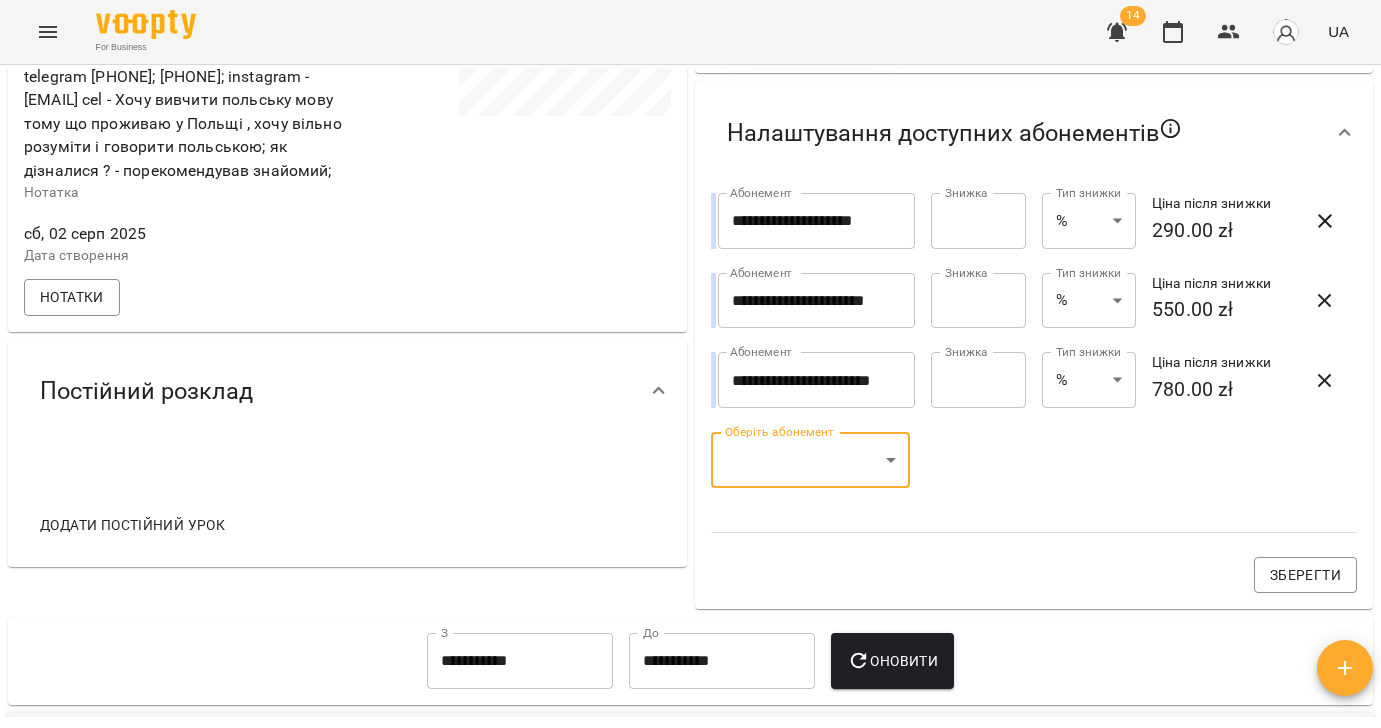 click on "Зберегти" at bounding box center (1305, 575) 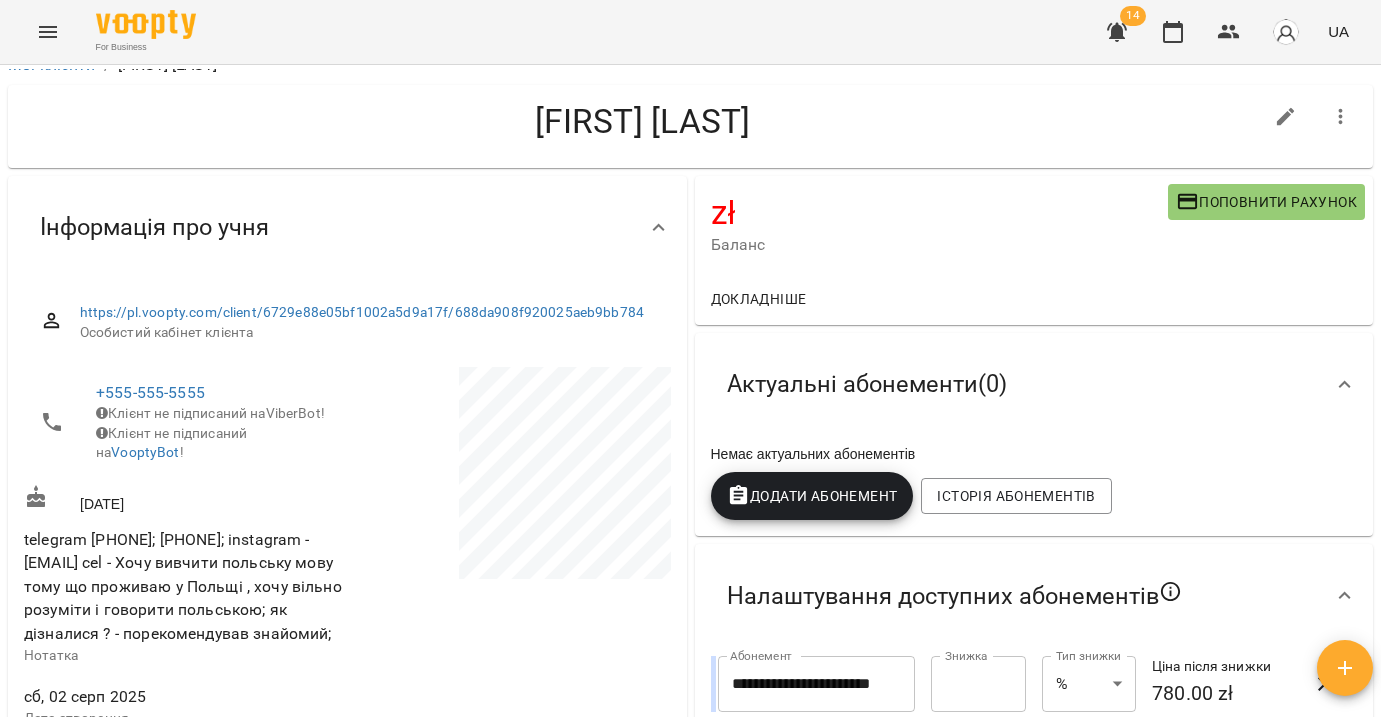 scroll, scrollTop: 0, scrollLeft: 0, axis: both 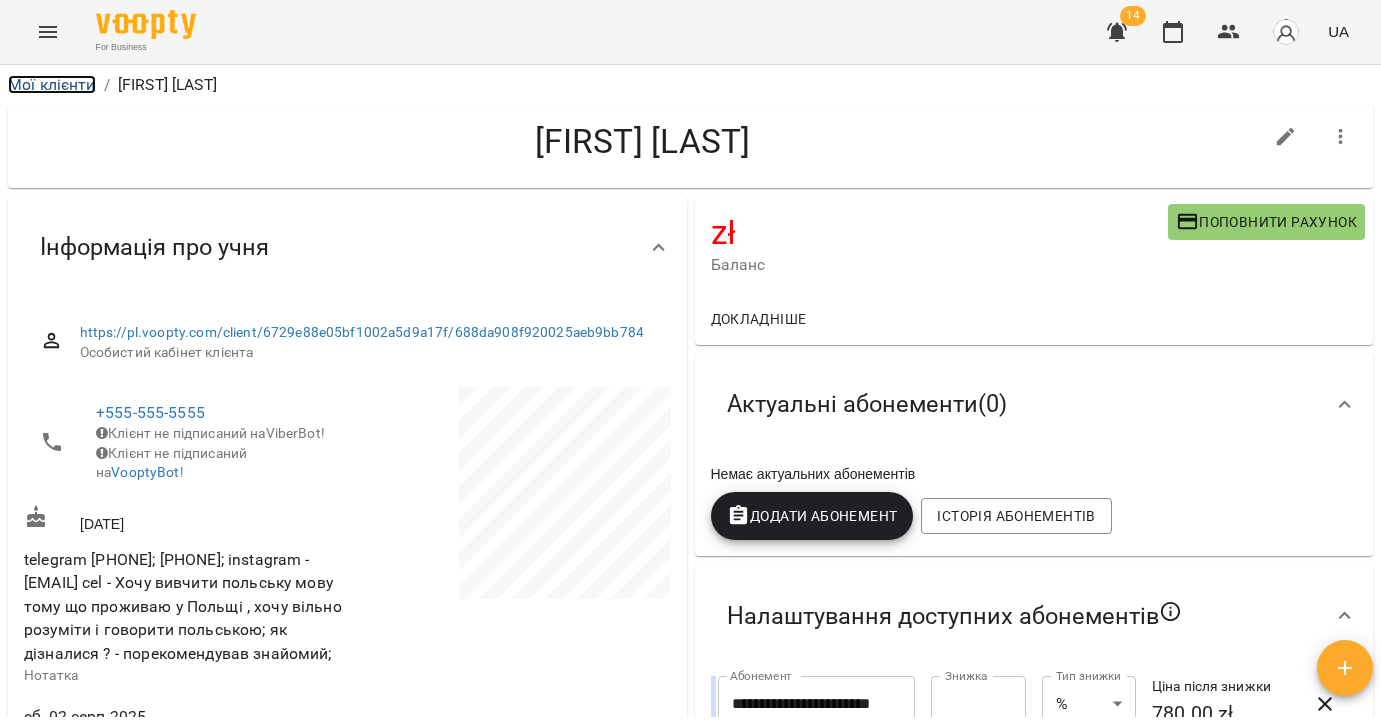 click on "Мої клієнти" at bounding box center [52, 84] 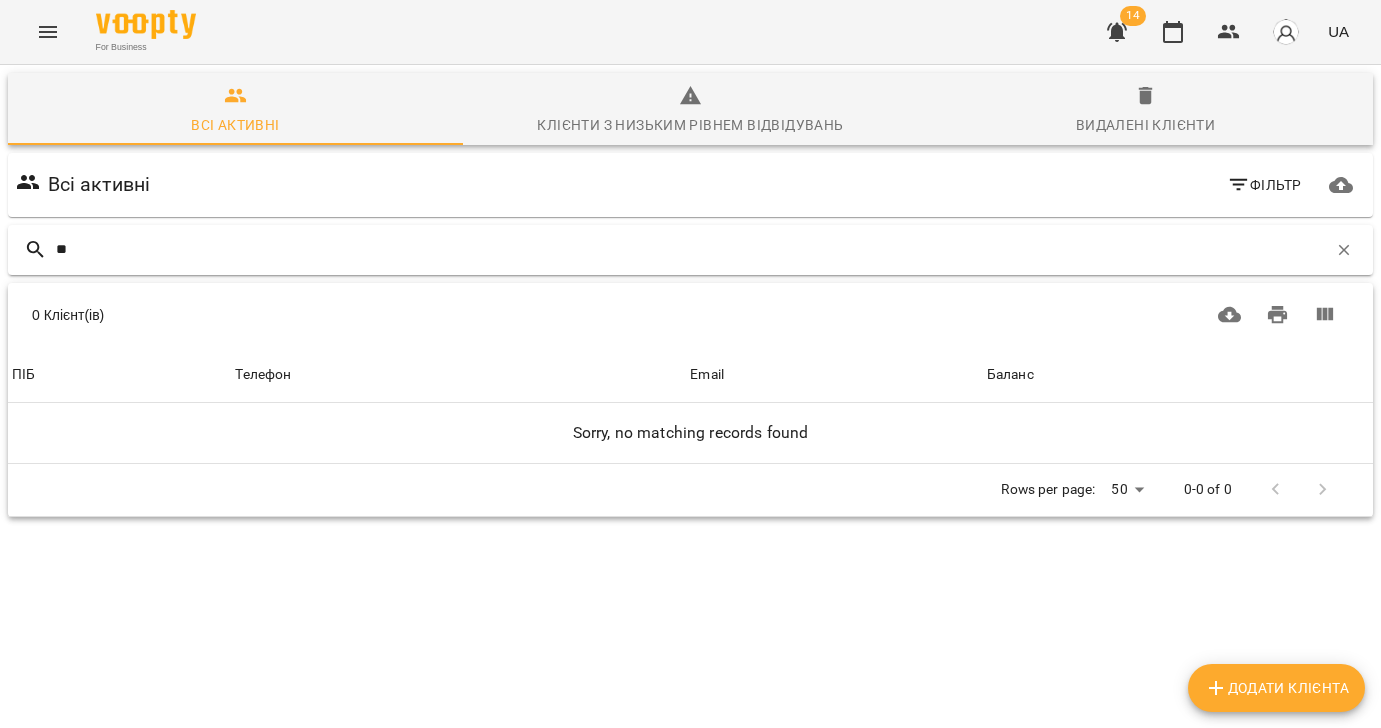 type on "*" 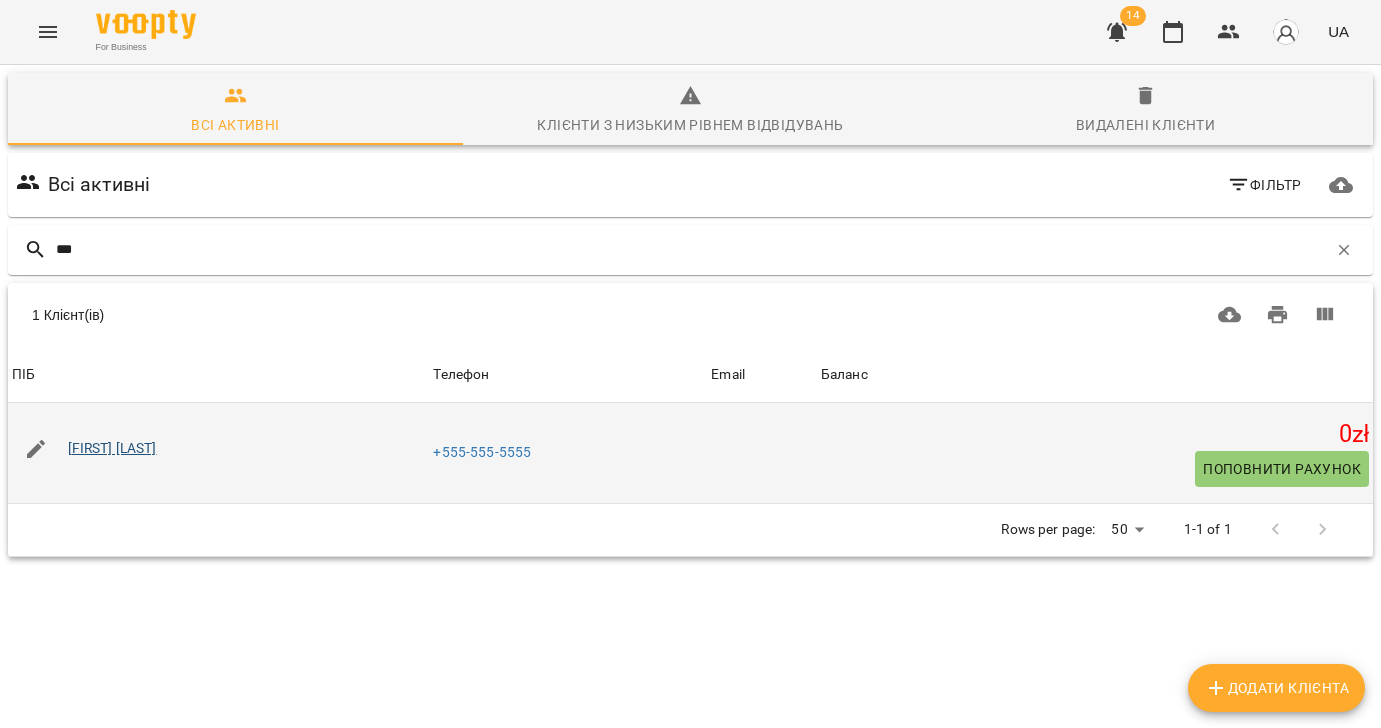 type on "***" 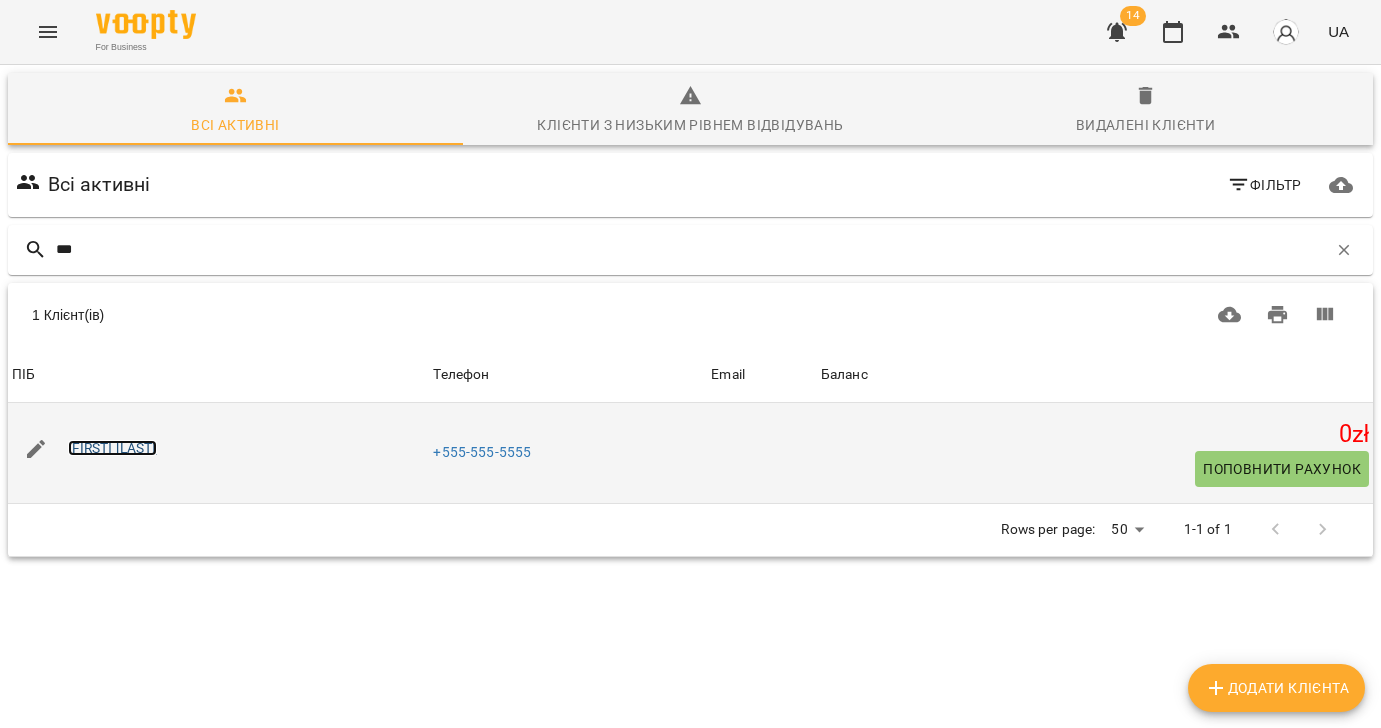 click on "[FIRST] [LAST]" at bounding box center [112, 448] 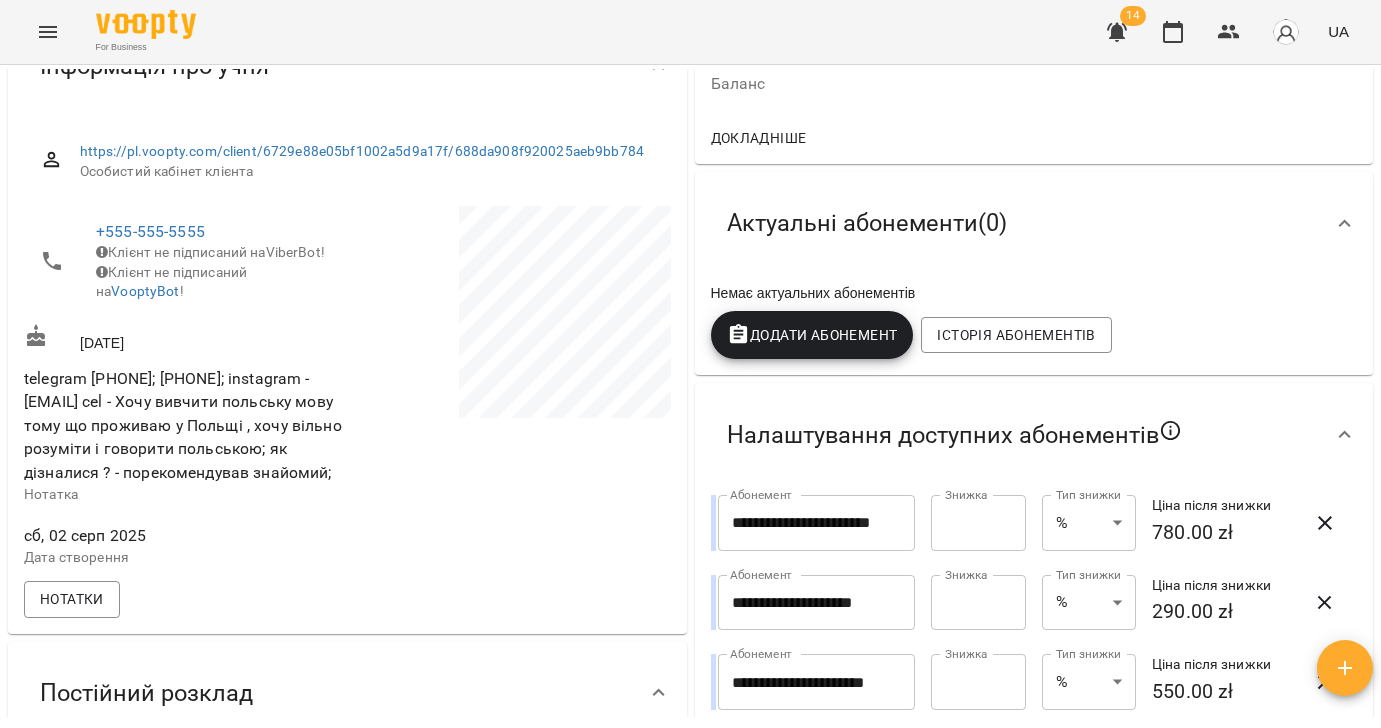 scroll, scrollTop: 0, scrollLeft: 0, axis: both 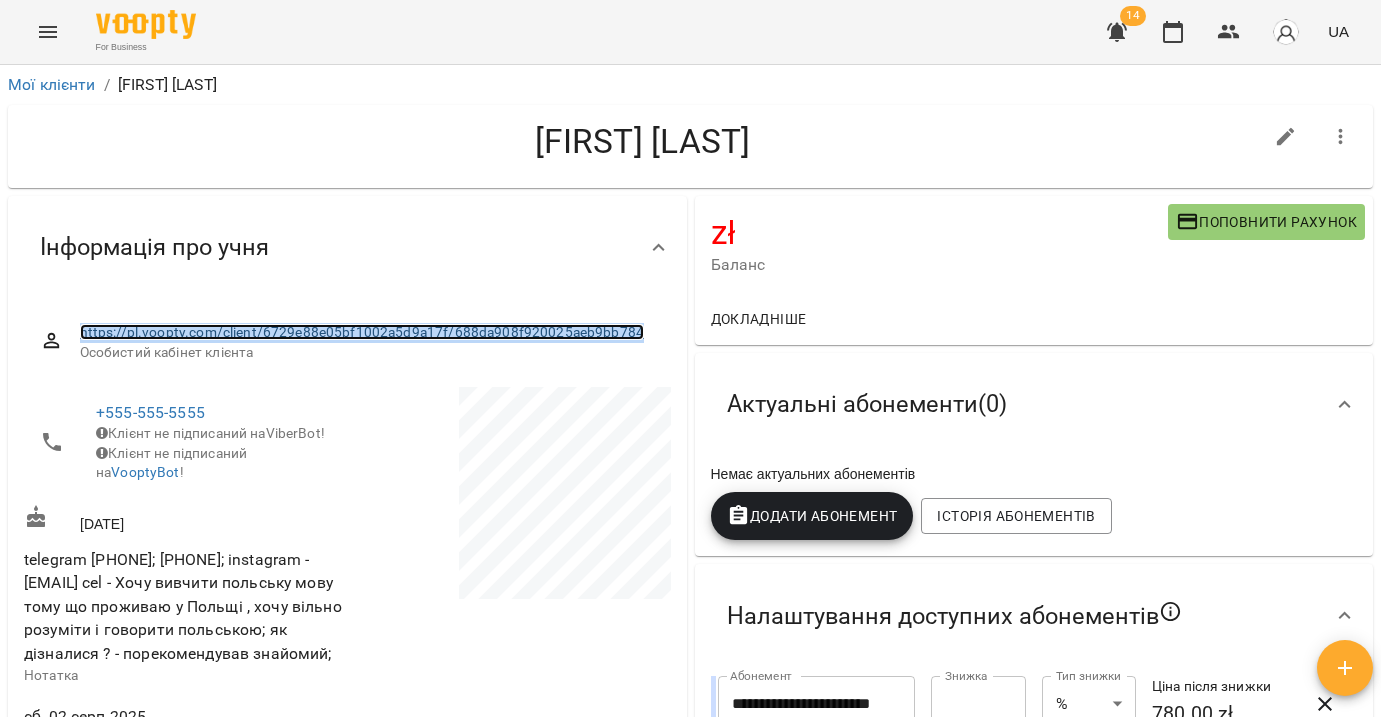 copy on "https://pl.voopty.com/client/6729e88e05bf1002a5d9a17f/688da908f920025aeb9bb784" 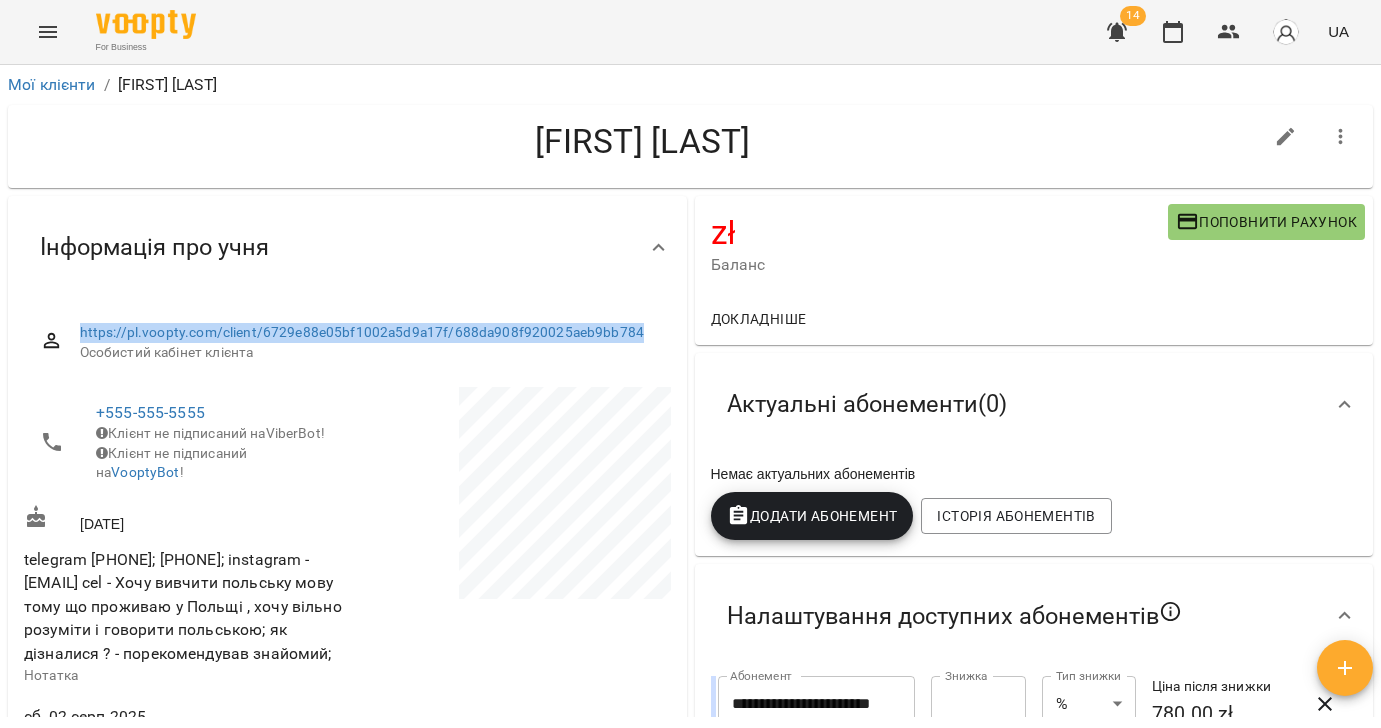 click 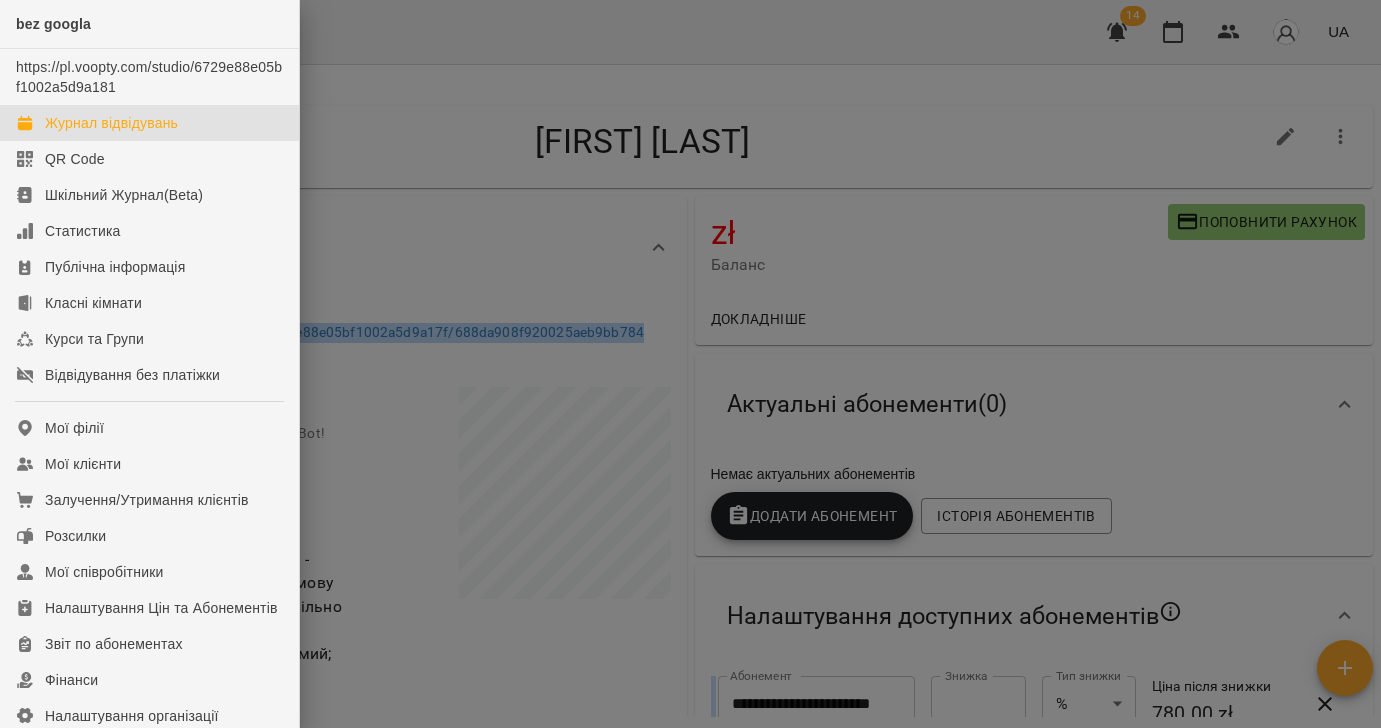 click on "Журнал відвідувань" at bounding box center (111, 123) 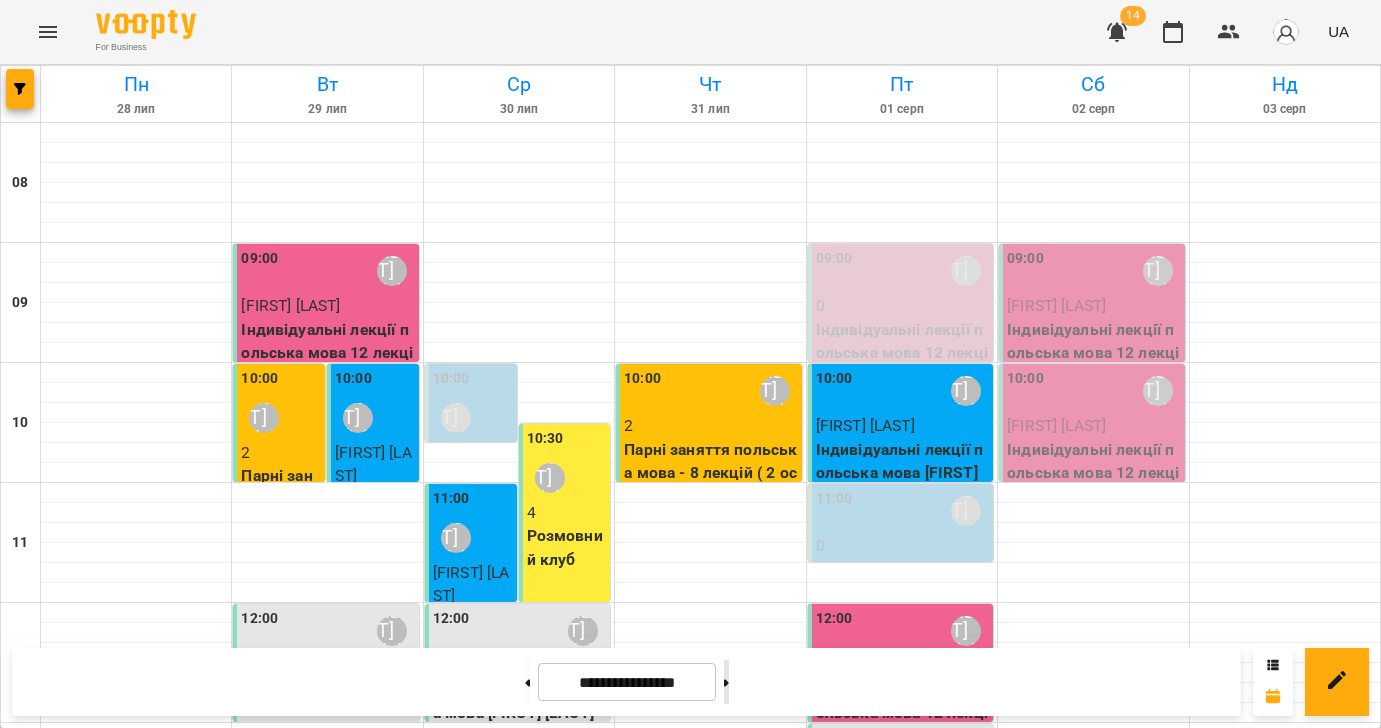 click at bounding box center [726, 682] 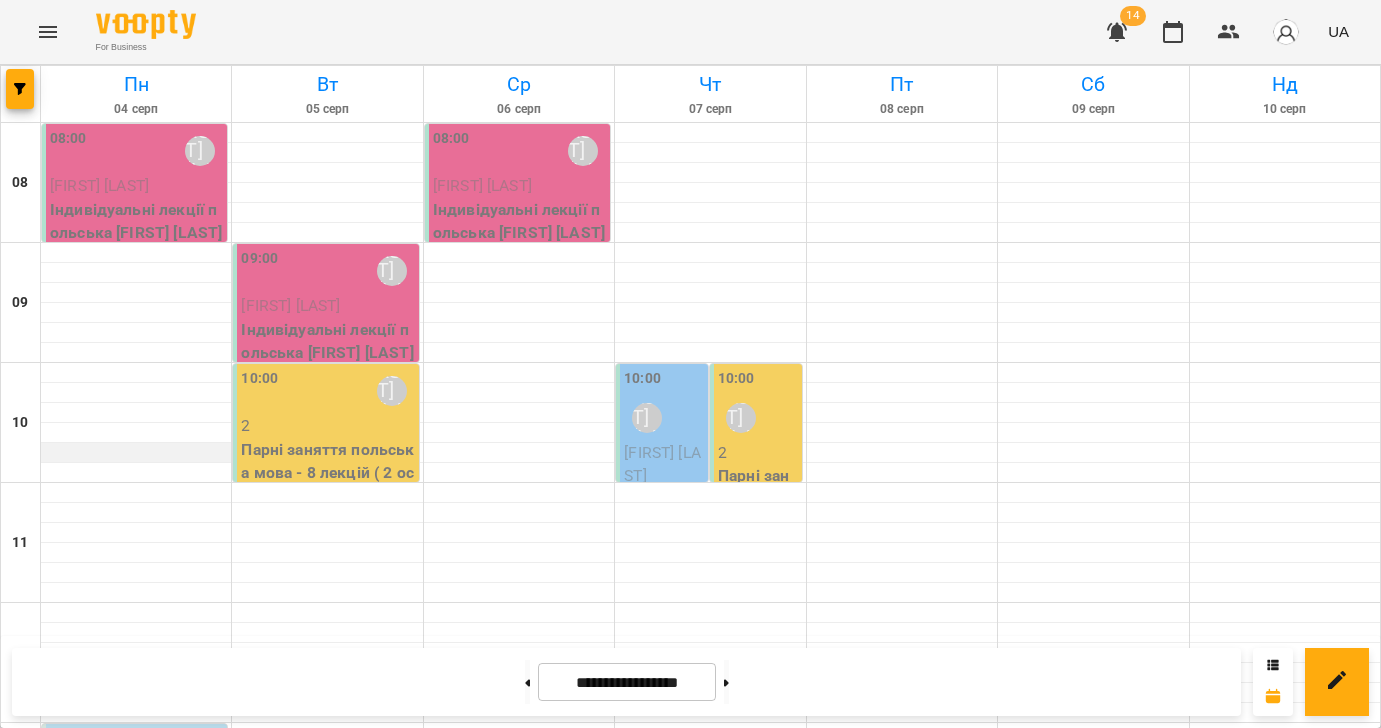scroll, scrollTop: 405, scrollLeft: 0, axis: vertical 